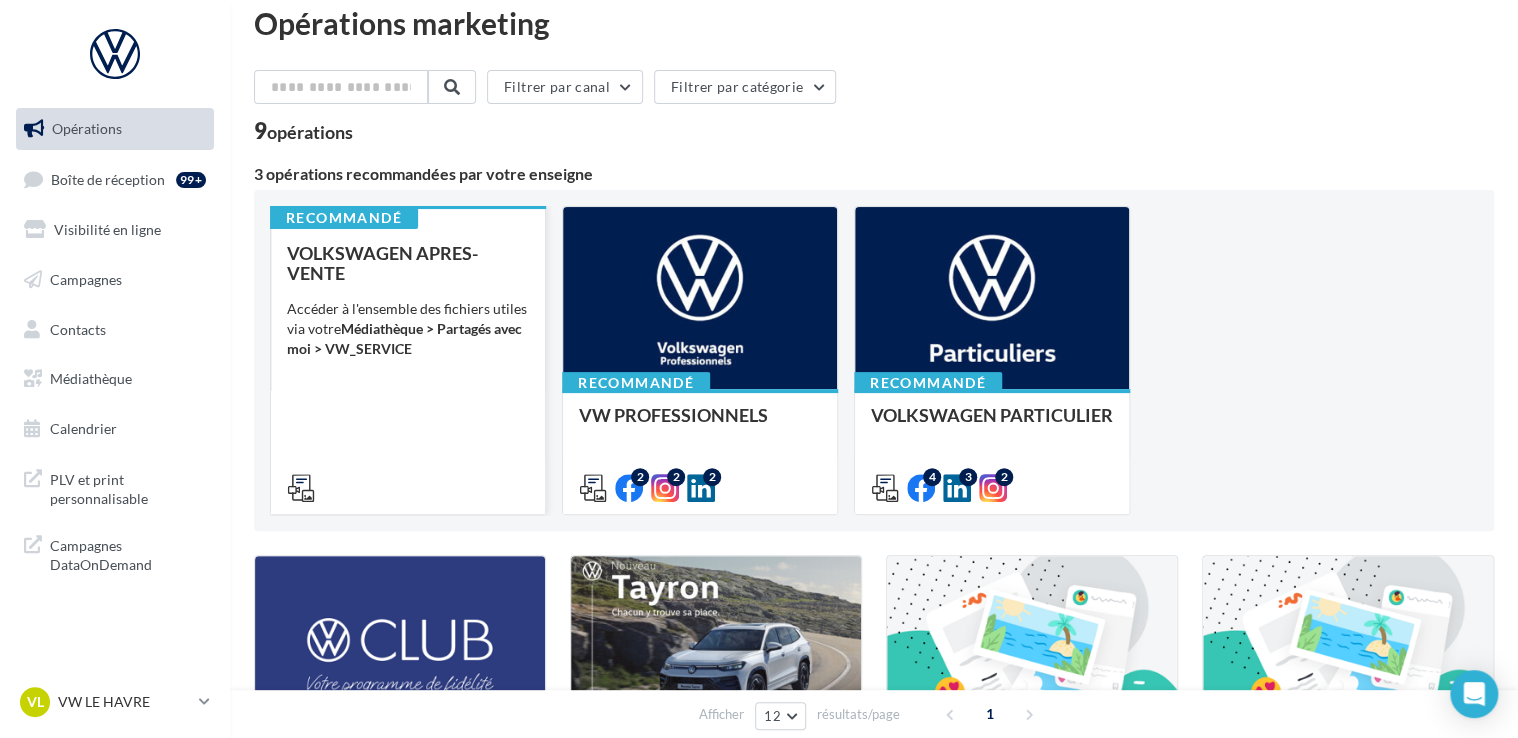 scroll, scrollTop: 0, scrollLeft: 0, axis: both 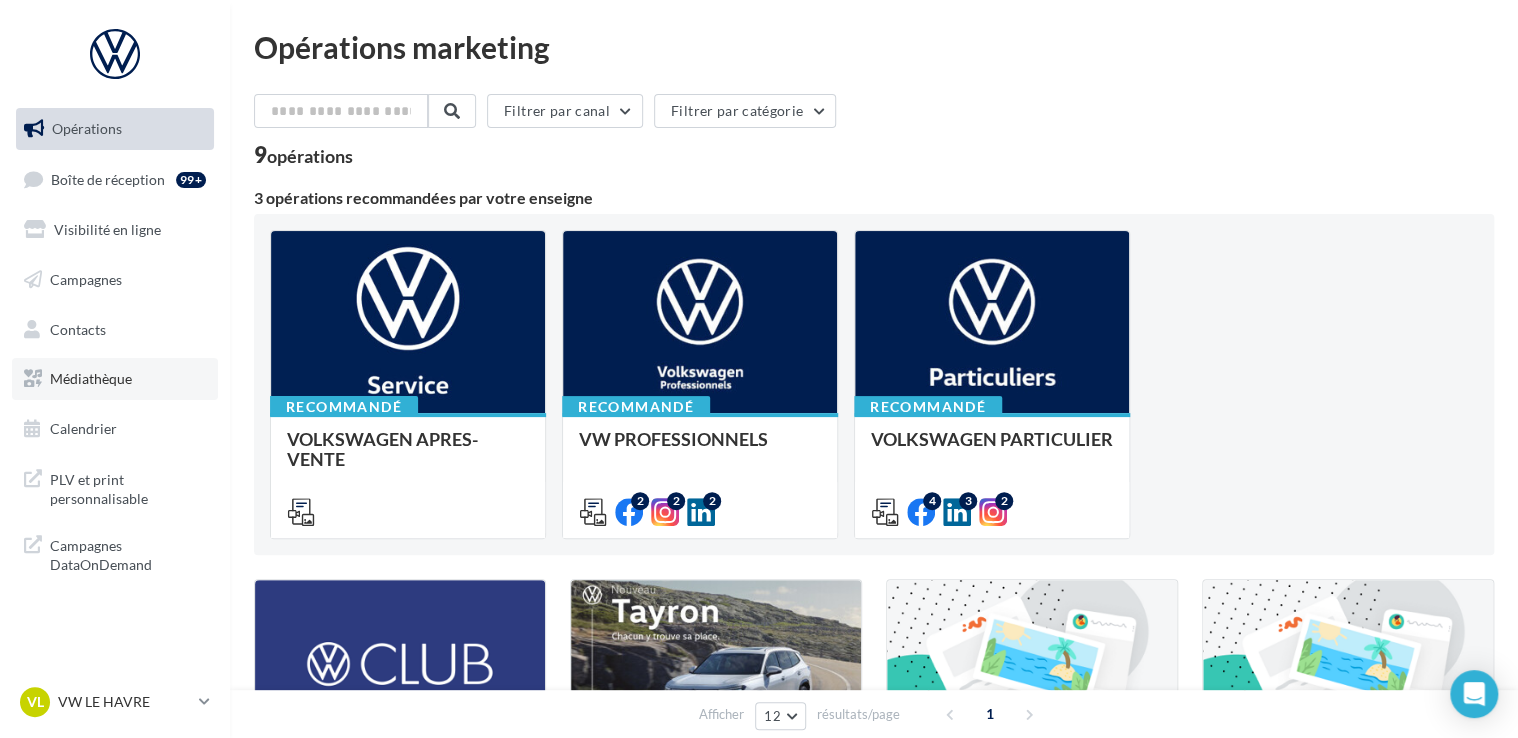 click on "Médiathèque" at bounding box center (91, 378) 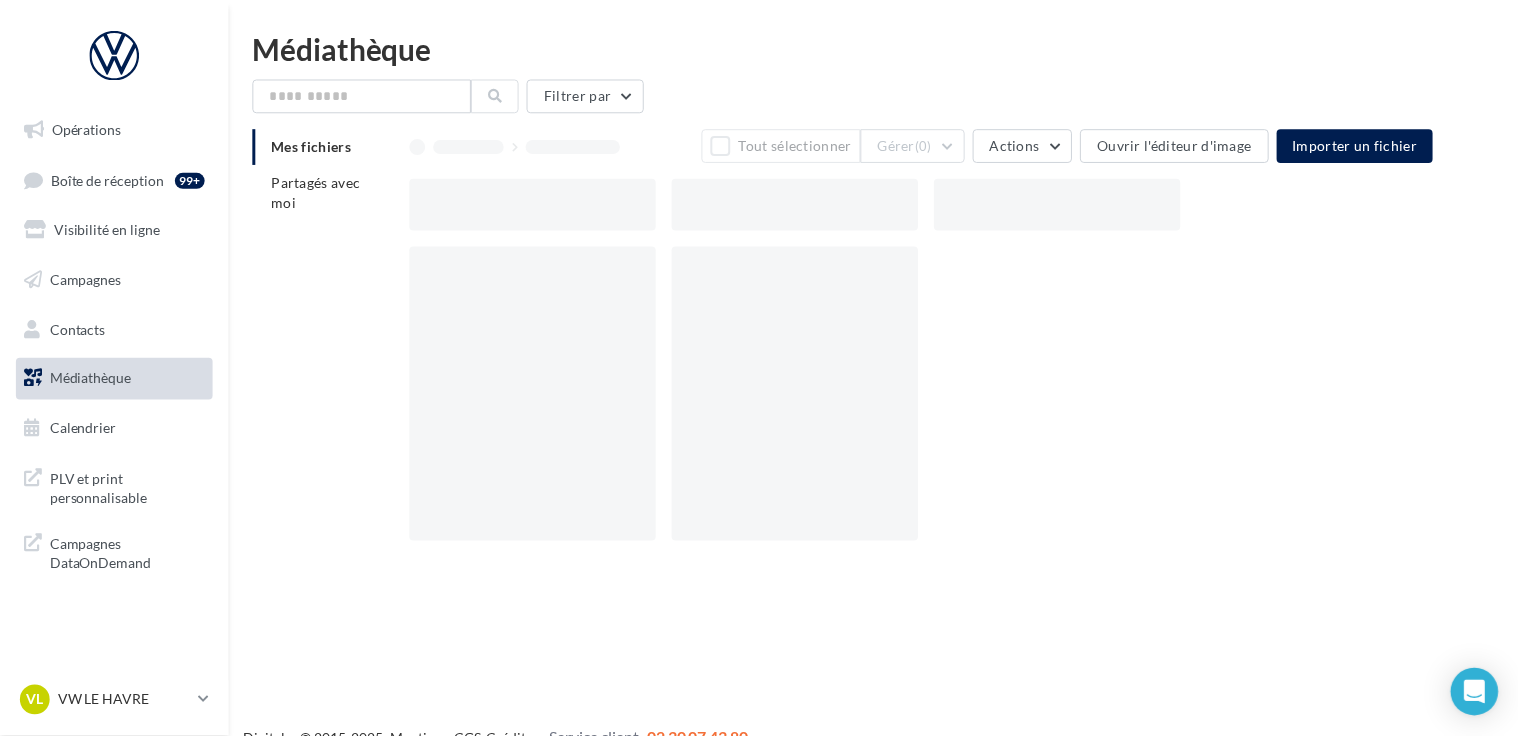 scroll, scrollTop: 0, scrollLeft: 0, axis: both 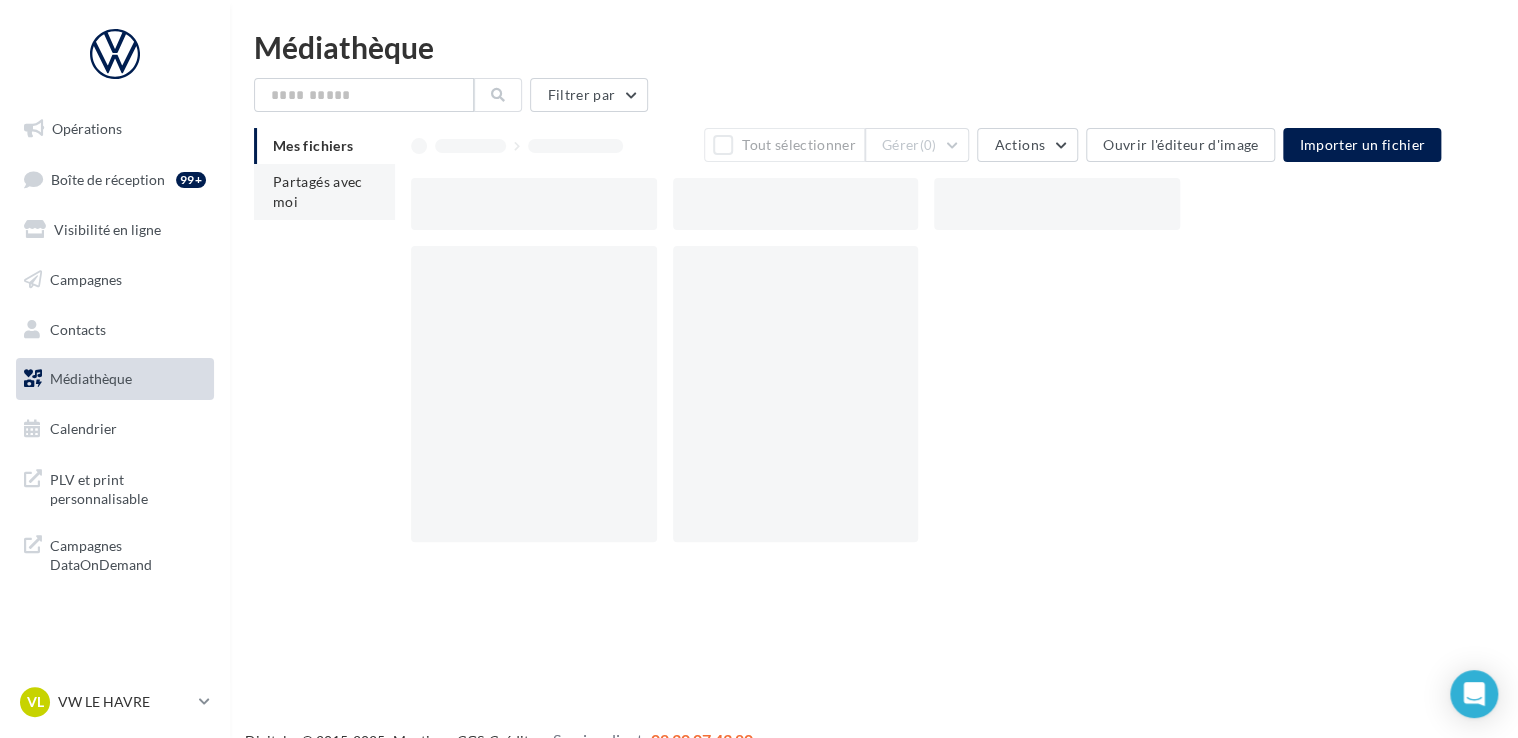 click on "Partagés avec moi" at bounding box center (324, 192) 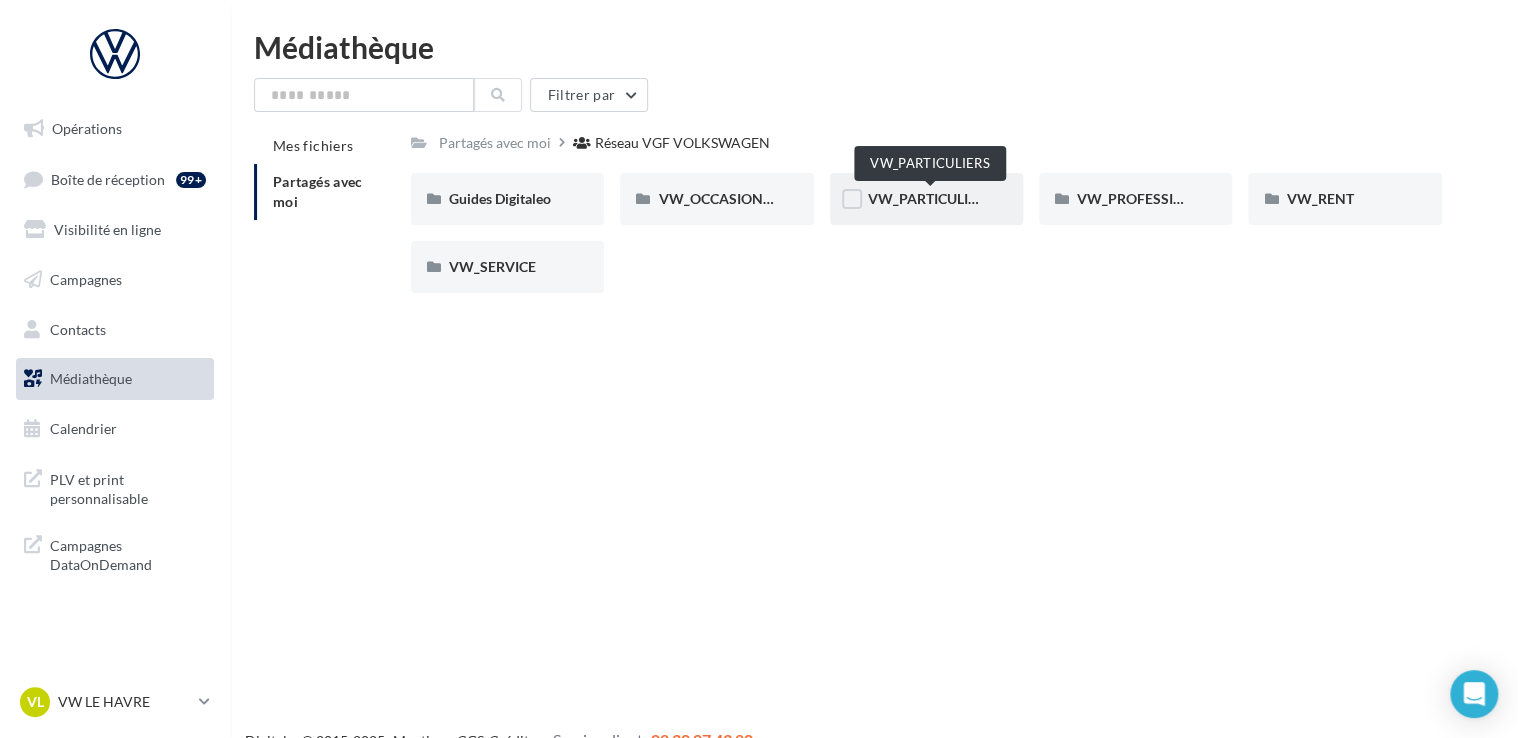 click on "VW_PARTICULIERS" at bounding box center [930, 198] 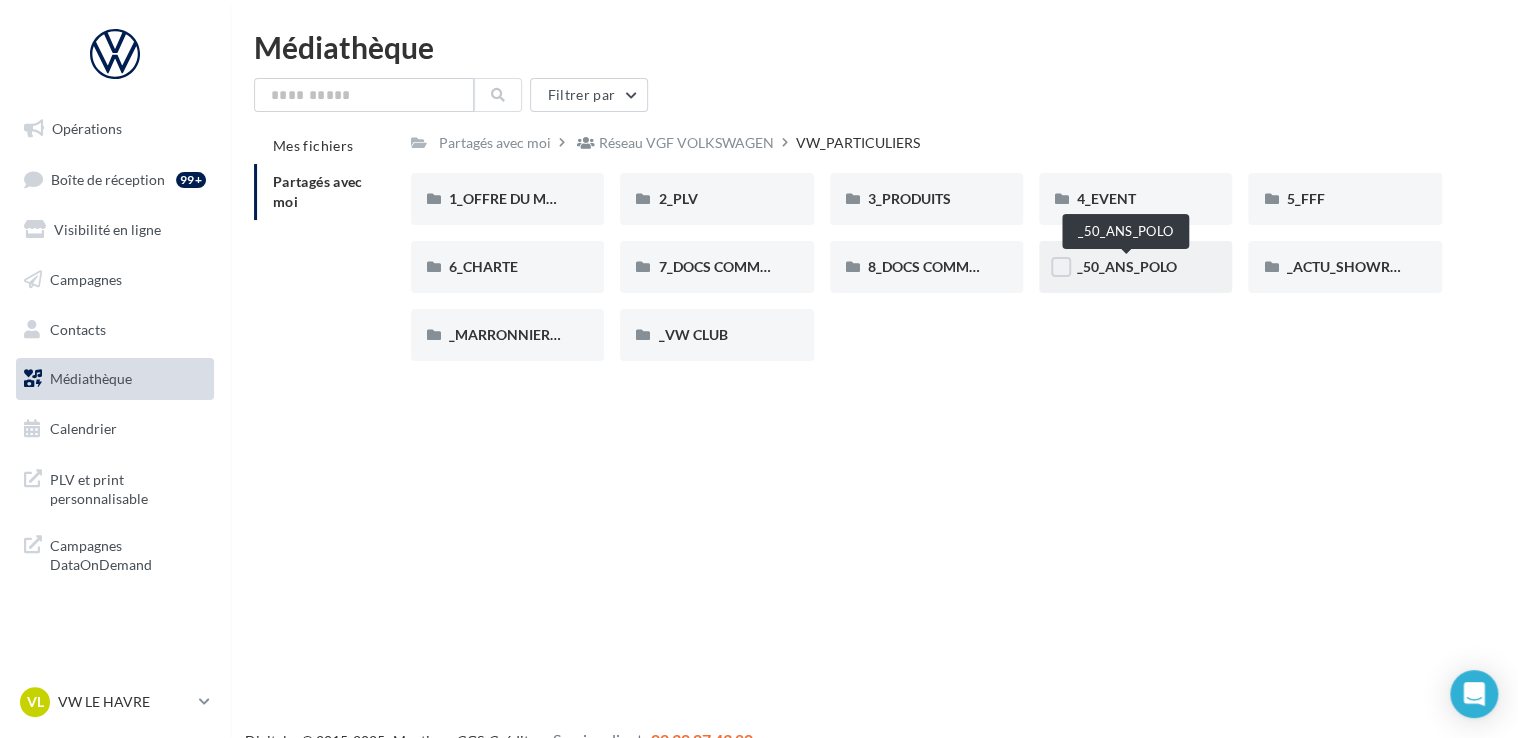 click on "_50_ANS_POLO" at bounding box center [1127, 266] 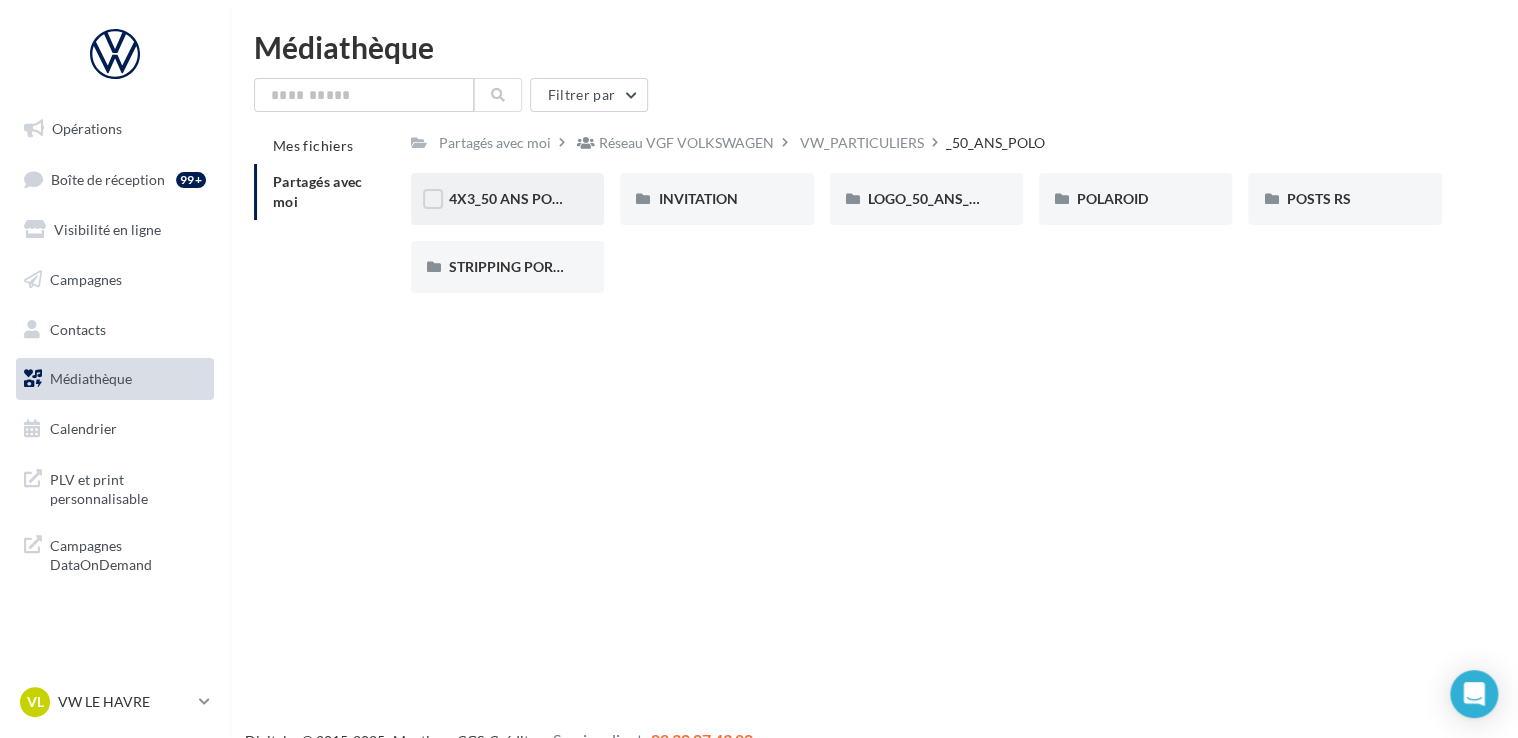 click on "4X3_50 ANS POLO" at bounding box center (507, 199) 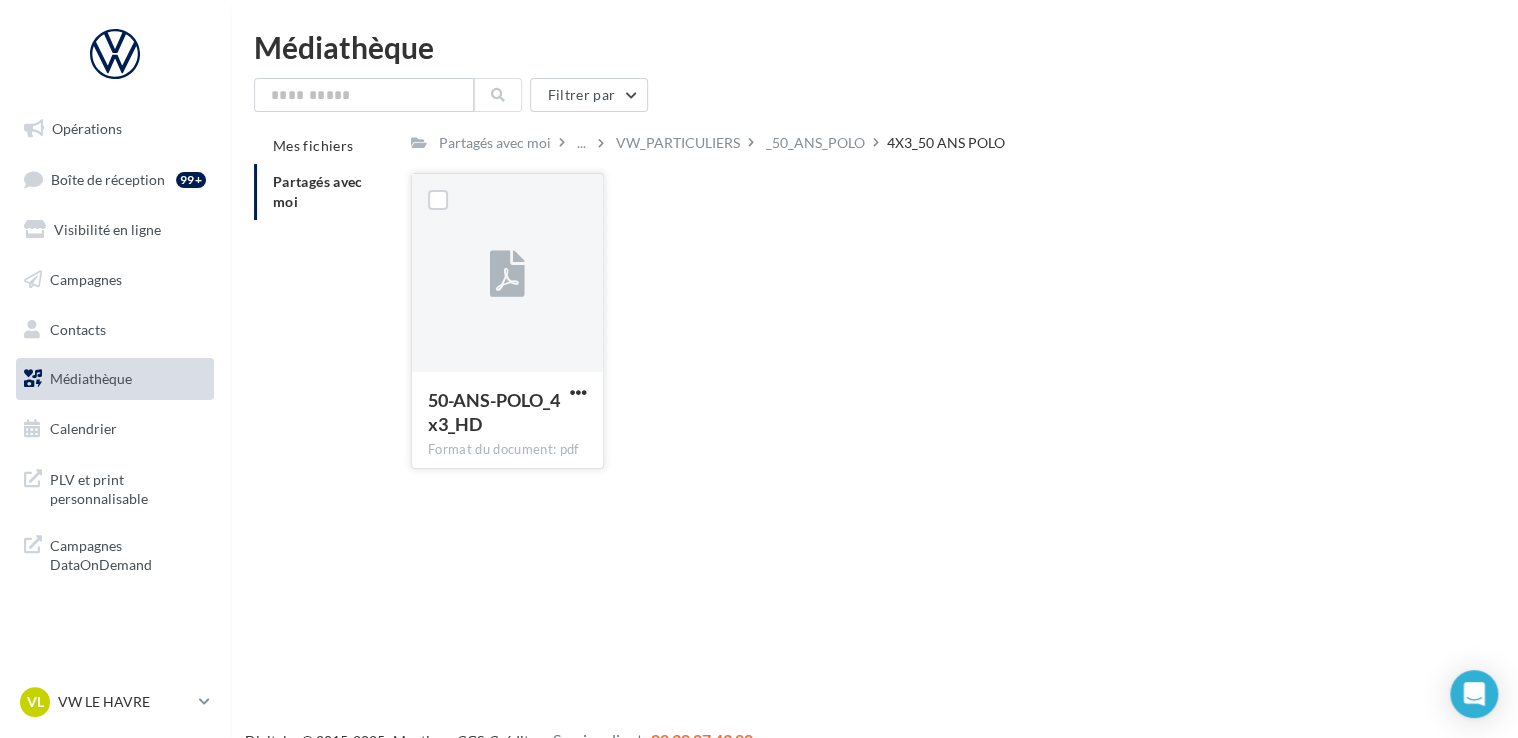 click at bounding box center [578, 394] 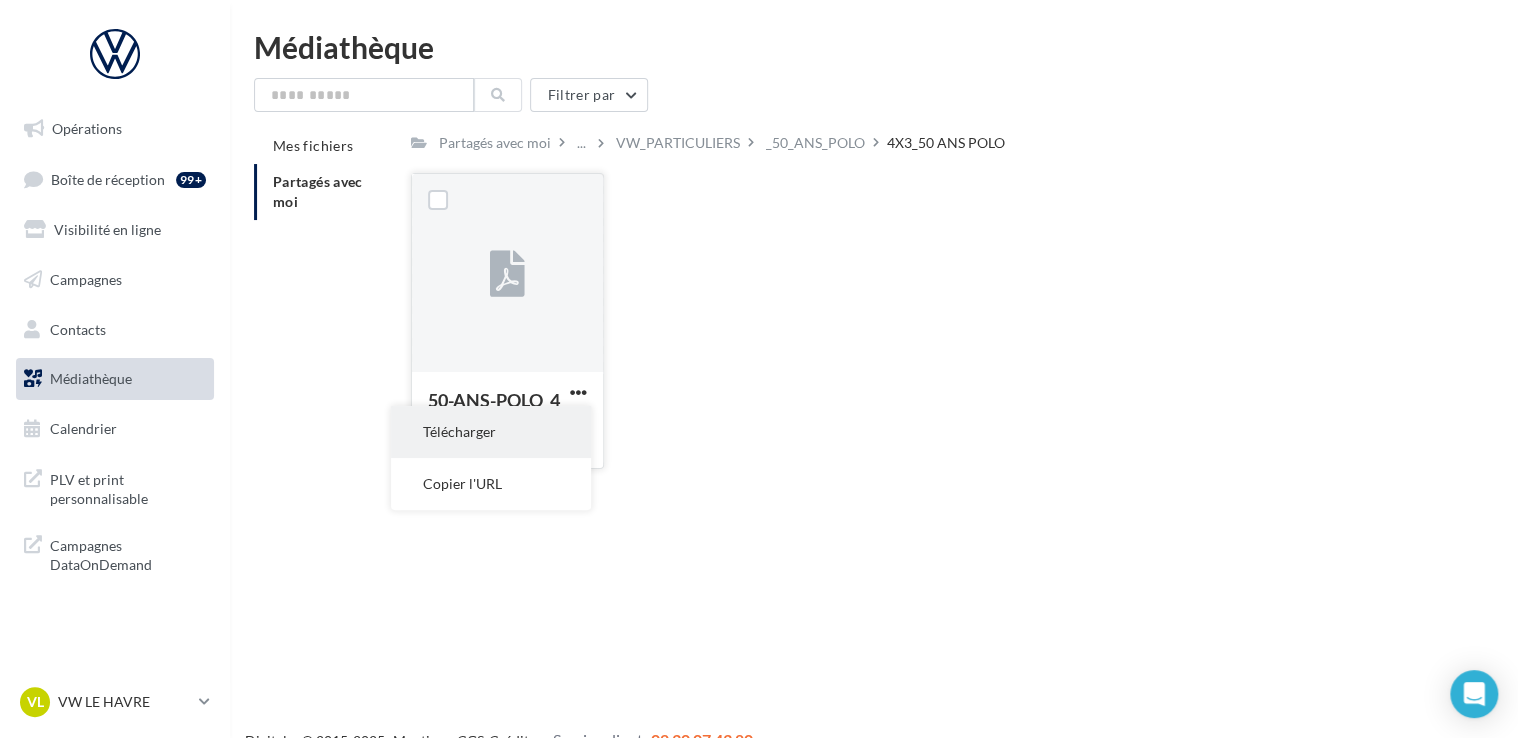click on "Télécharger" at bounding box center (491, 432) 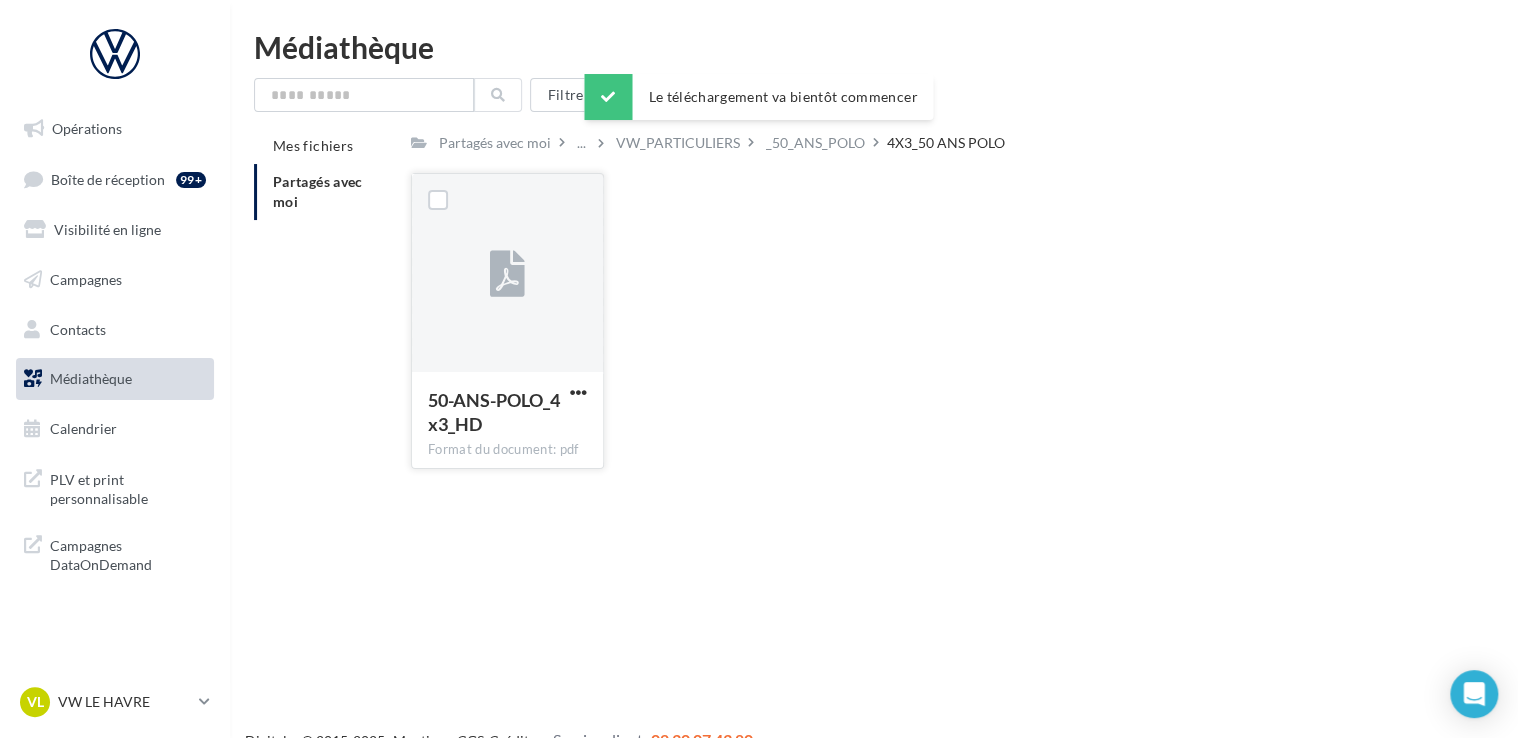 drag, startPoint x: 858, startPoint y: 154, endPoint x: 819, endPoint y: 238, distance: 92.61209 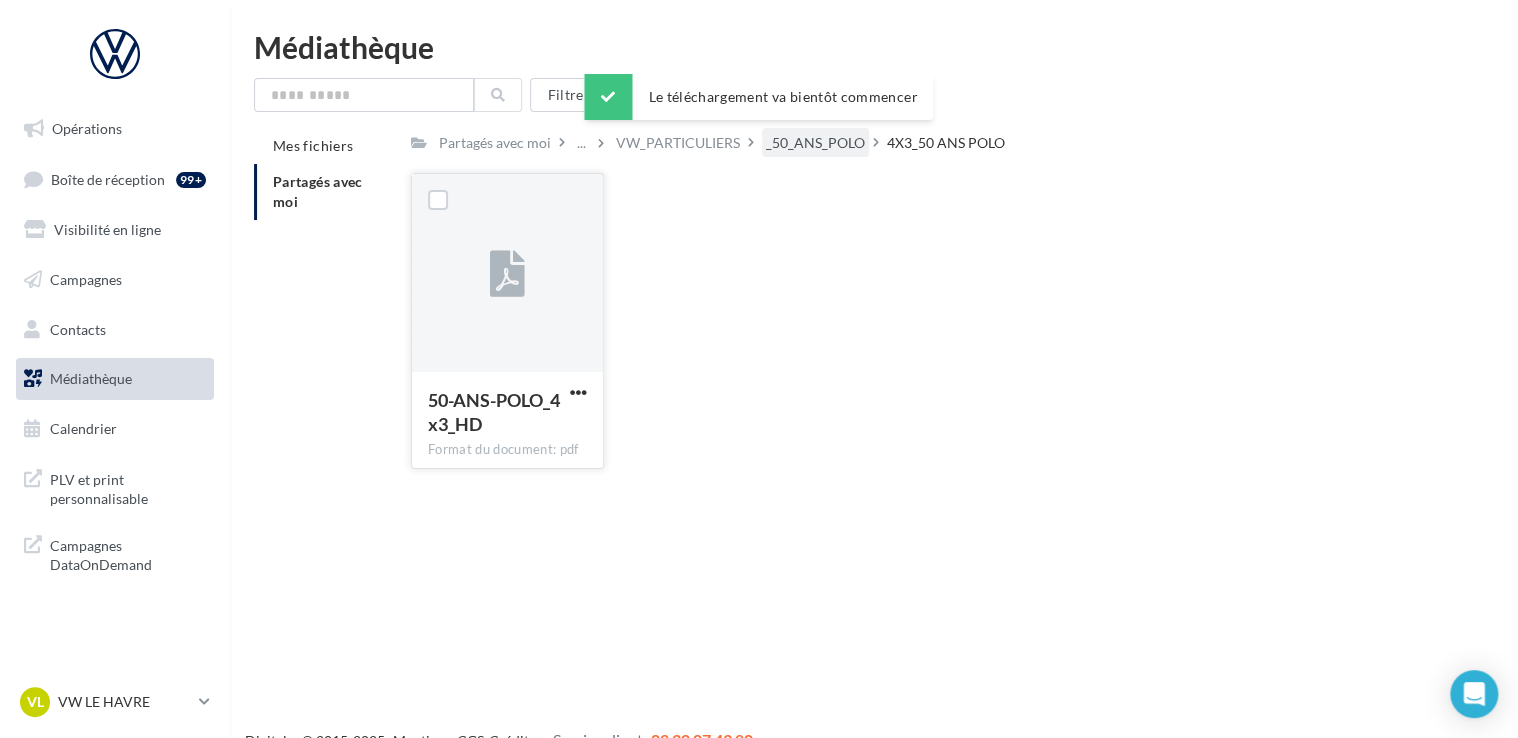 click on "_50_ANS_POLO" at bounding box center [815, 143] 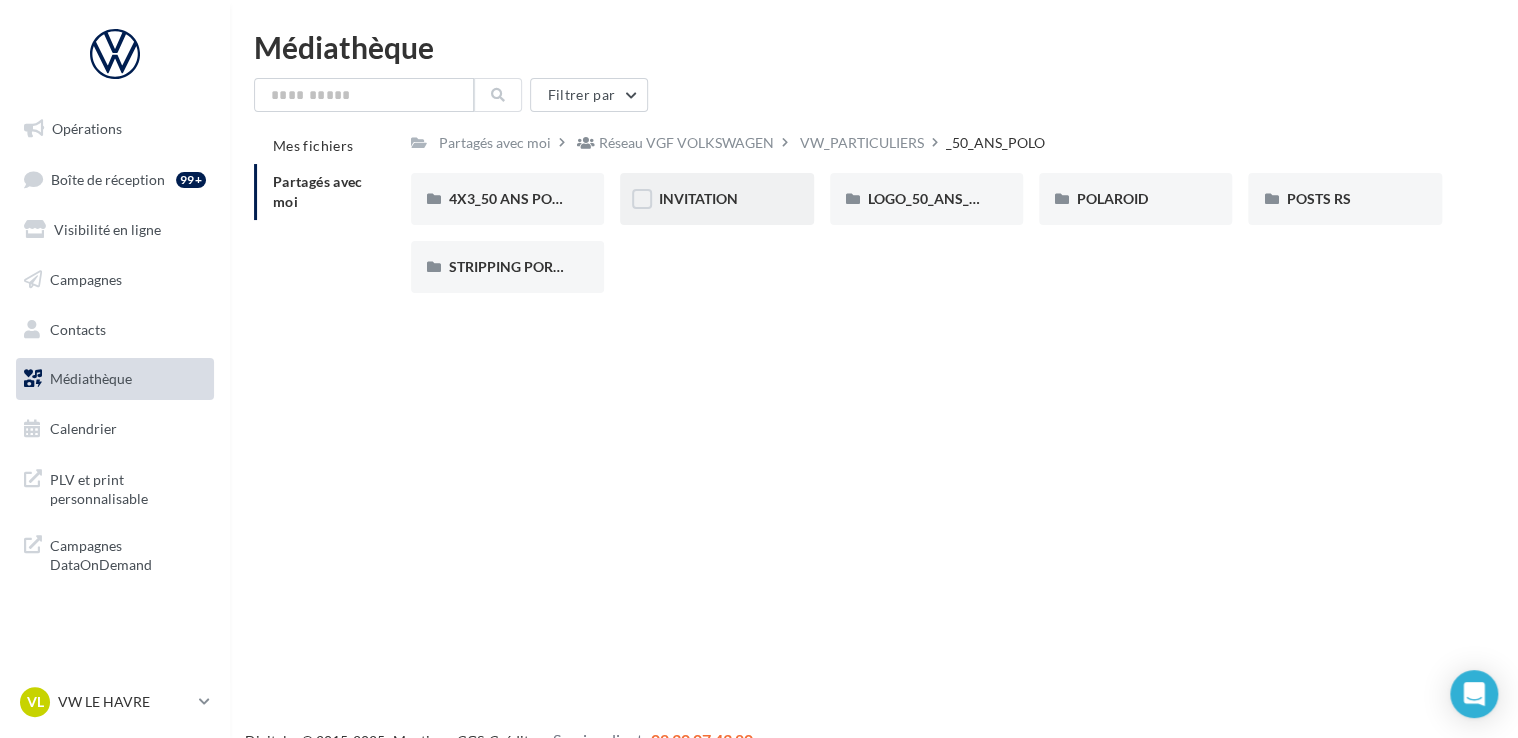 click on "INVITATION" at bounding box center [716, 199] 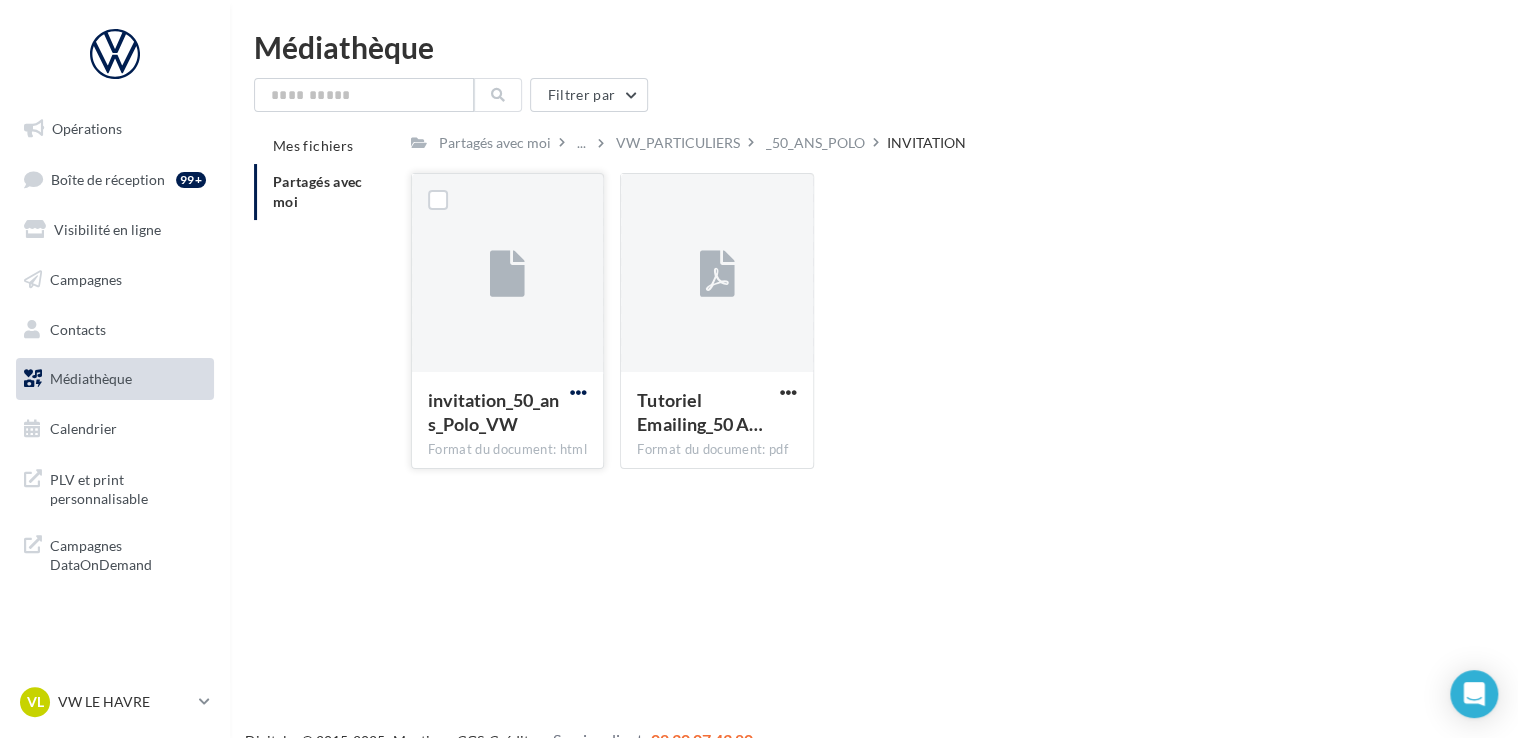 click at bounding box center (578, 392) 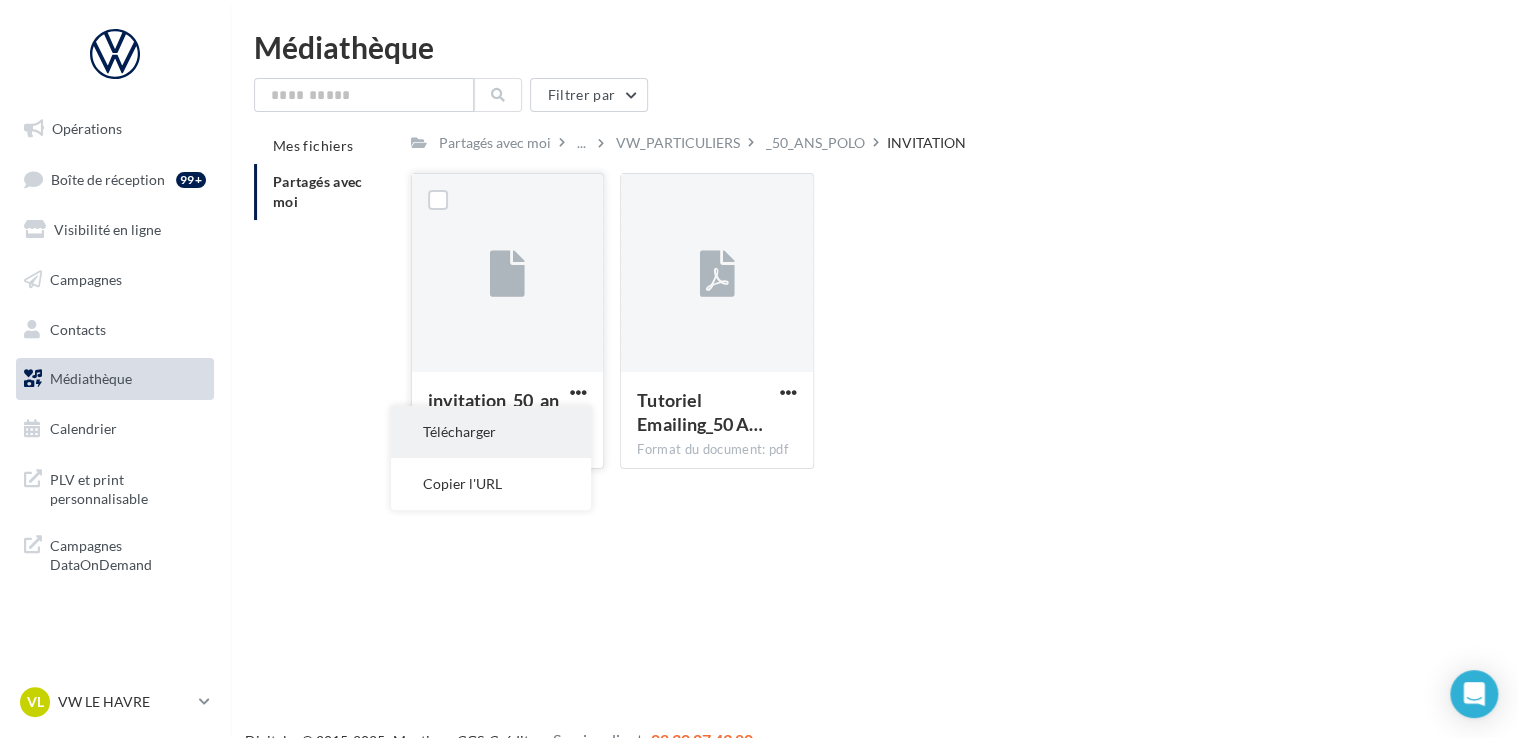 click on "Télécharger" at bounding box center [491, 432] 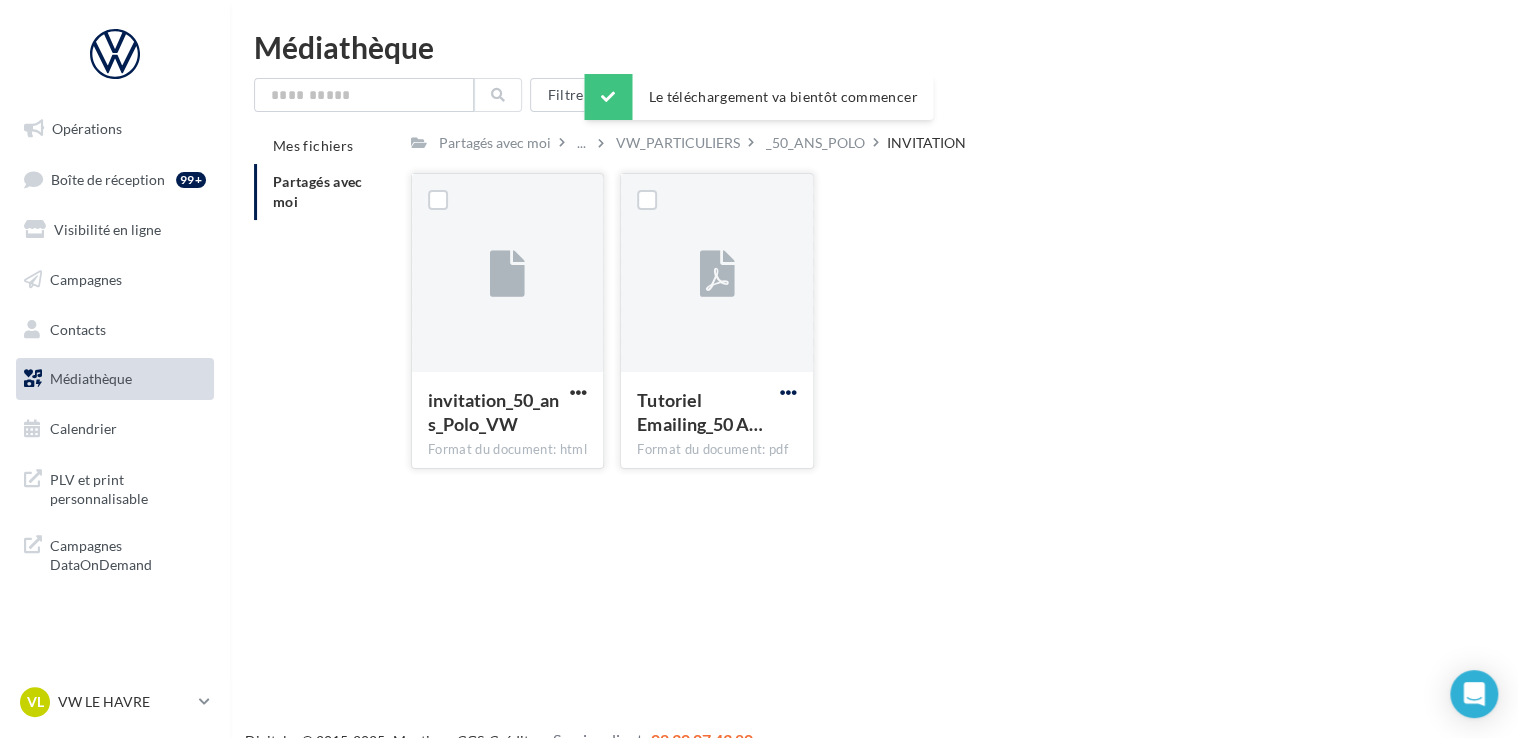 click at bounding box center [788, 392] 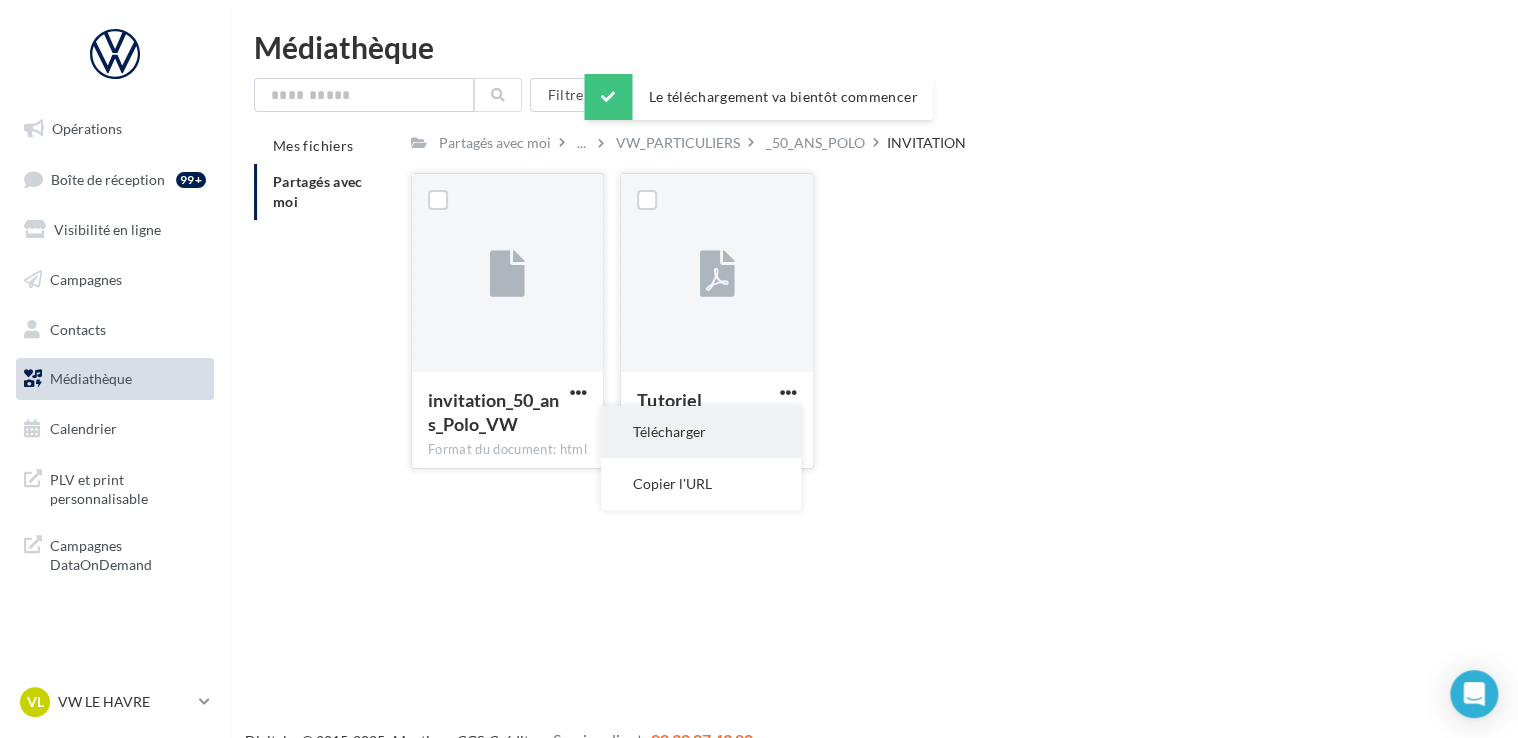click on "Télécharger" at bounding box center (701, 432) 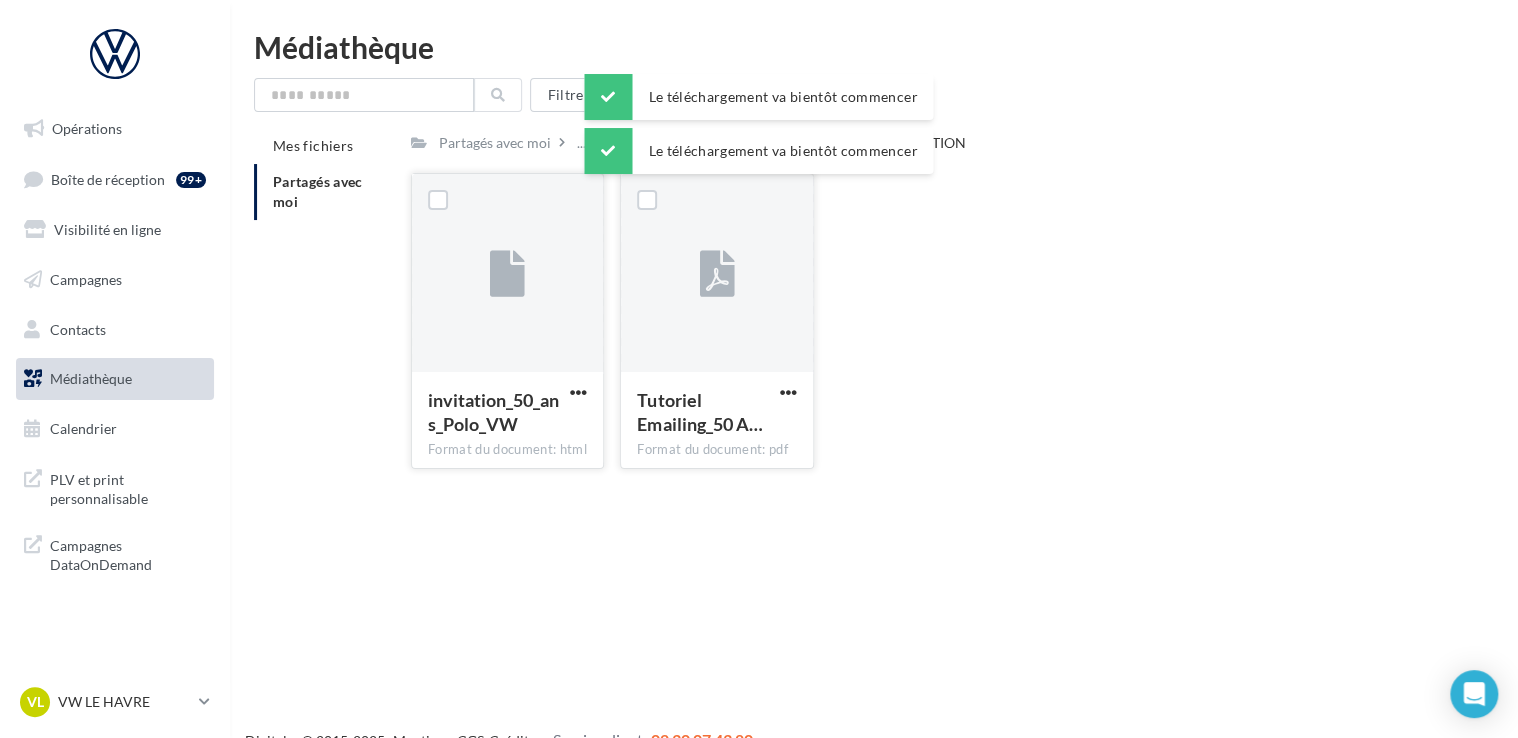 click on "invitation_50_ans_Polo_VW  Format du document: html                   invitation_50_ans_Polo_VW
Tutoriel Emailing_50 A…  Format du document: pdf                   Tutoriel Emailing_50 ANS POLO" at bounding box center [934, 329] 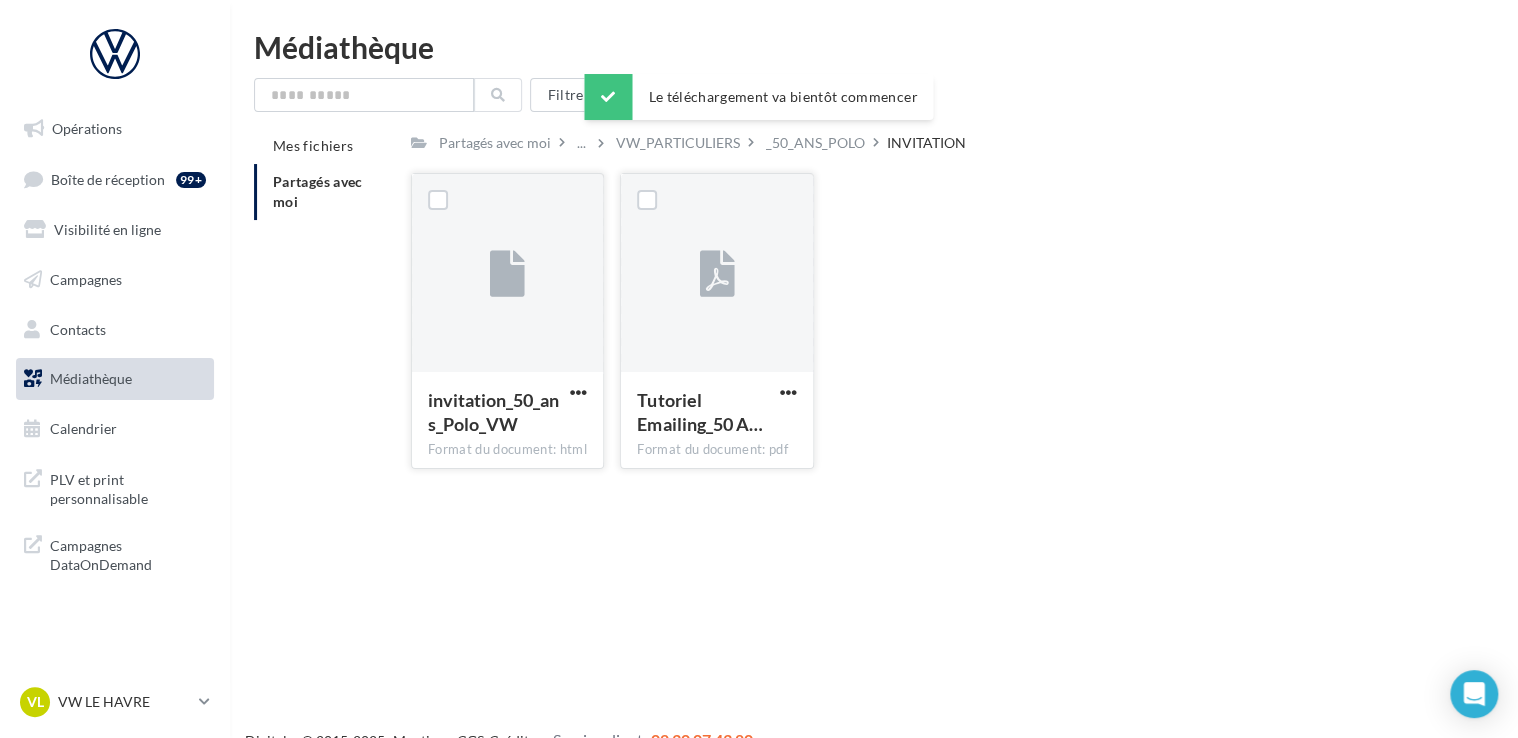 click on "invitation_50_ans_Polo_VW  Format du document: html                   invitation_50_ans_Polo_VW
Tutoriel Emailing_50 A…  Format du document: pdf                   Tutoriel Emailing_50 ANS POLO" at bounding box center [934, 329] 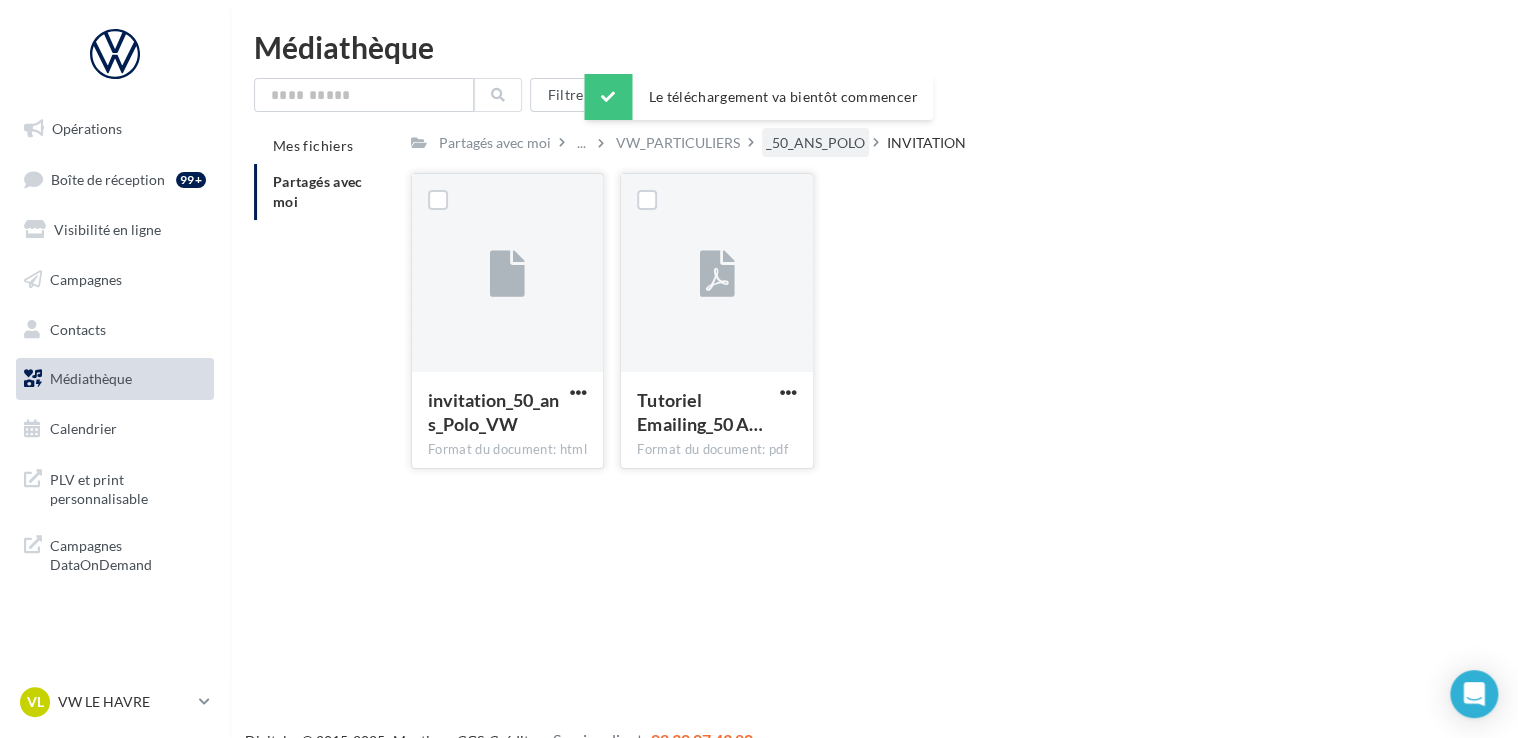 click on "_50_ANS_POLO" at bounding box center [815, 143] 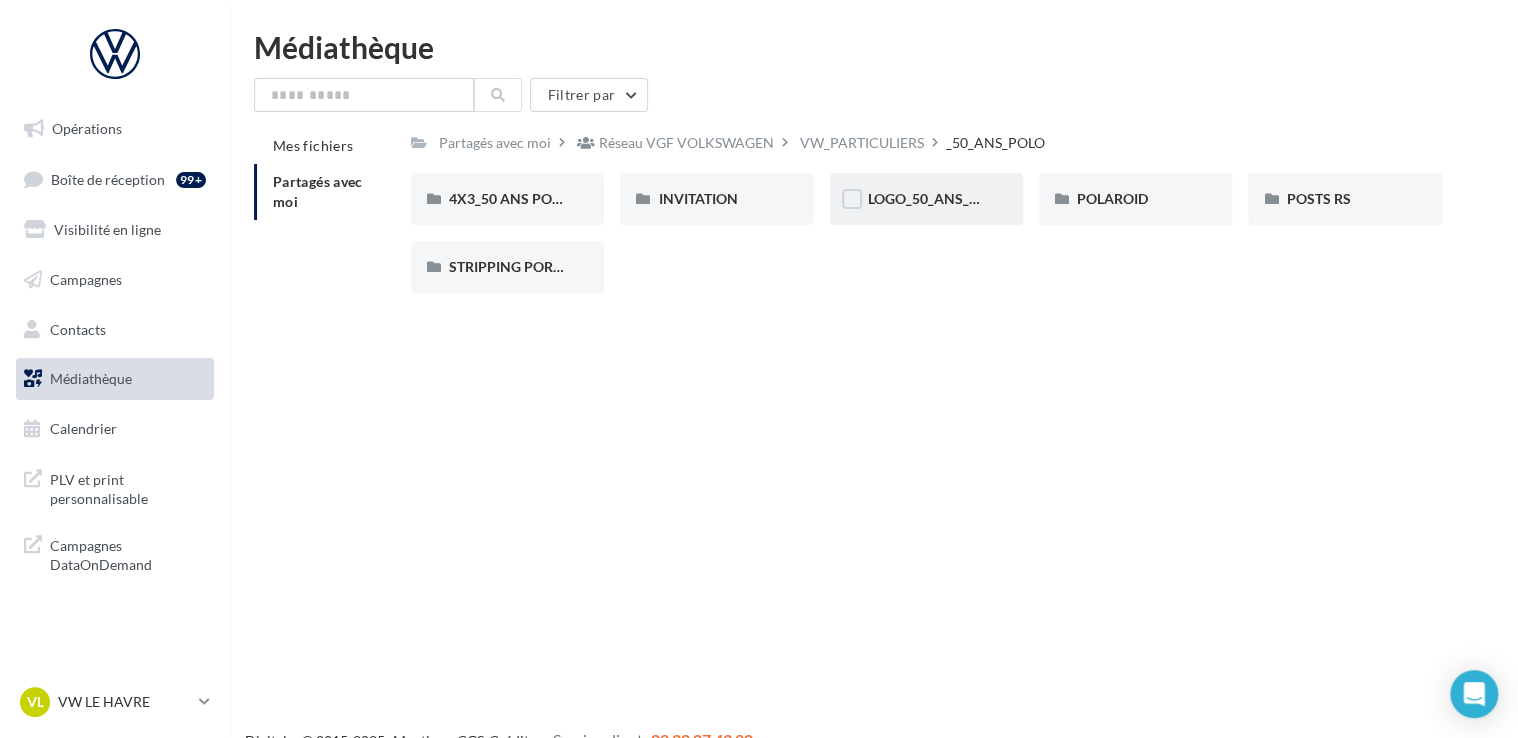 click on "LOGO_50_ANS_POLO" at bounding box center [926, 199] 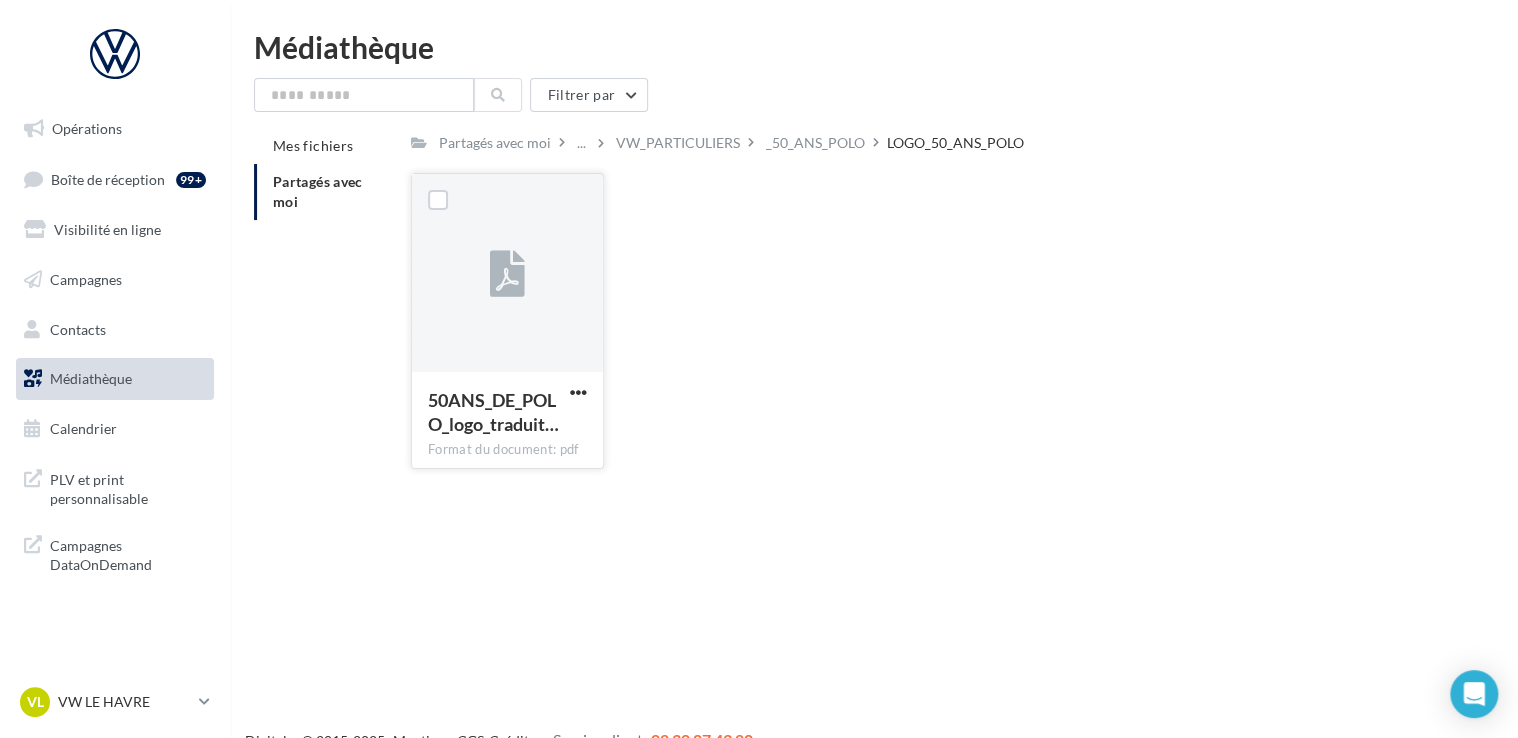 click at bounding box center (578, 394) 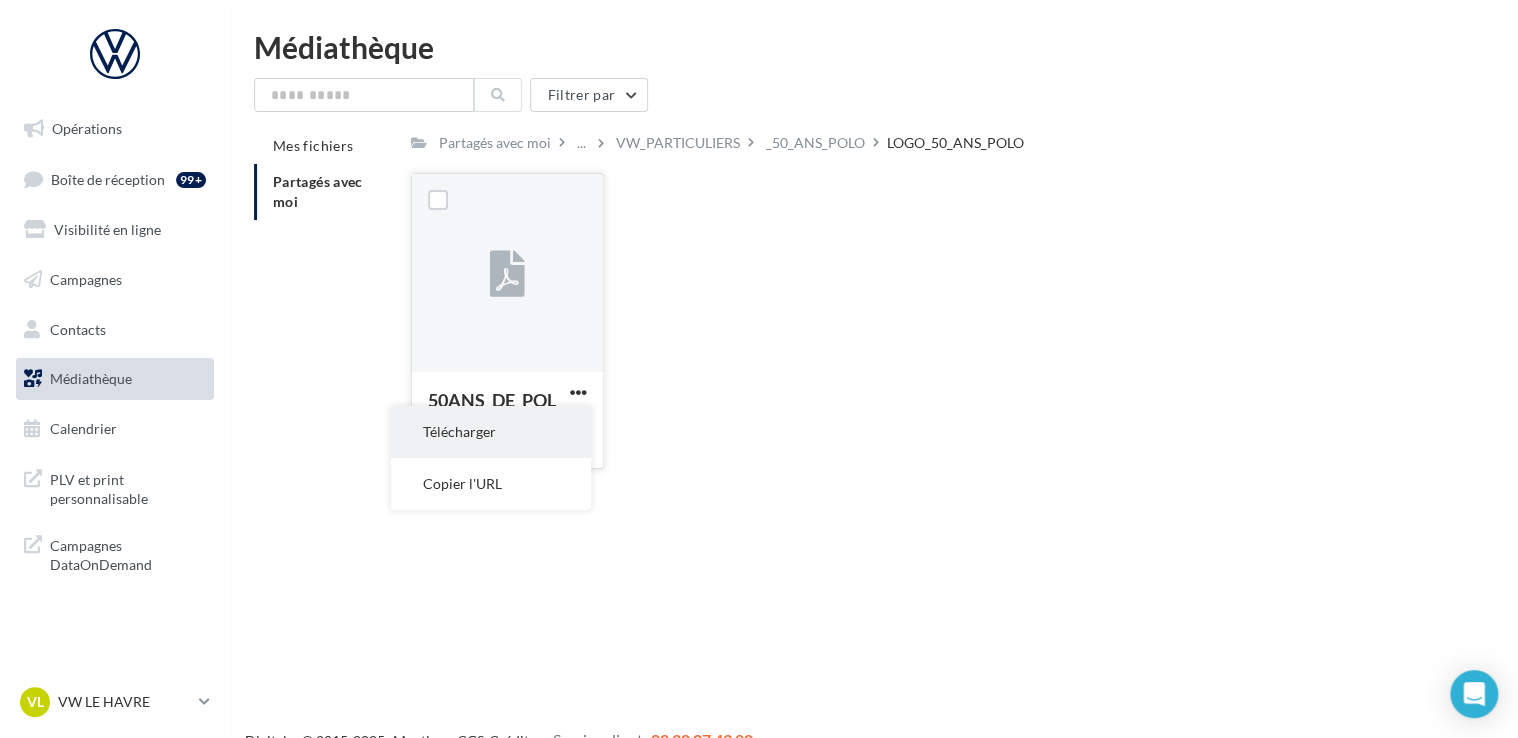 drag, startPoint x: 556, startPoint y: 473, endPoint x: 540, endPoint y: 439, distance: 37.576588 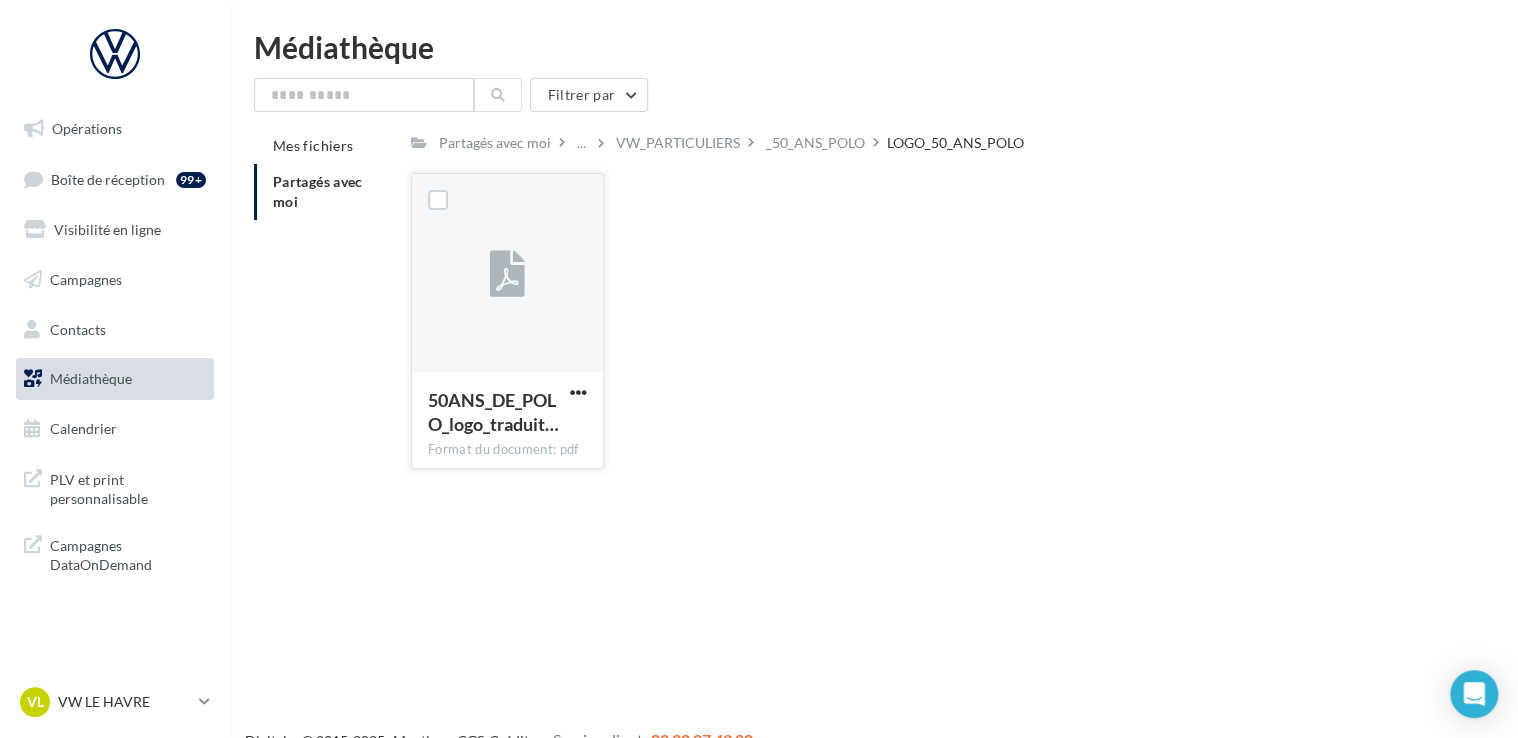 click on "50ANS_DE_POLO_logo_traduit…" at bounding box center [495, 414] 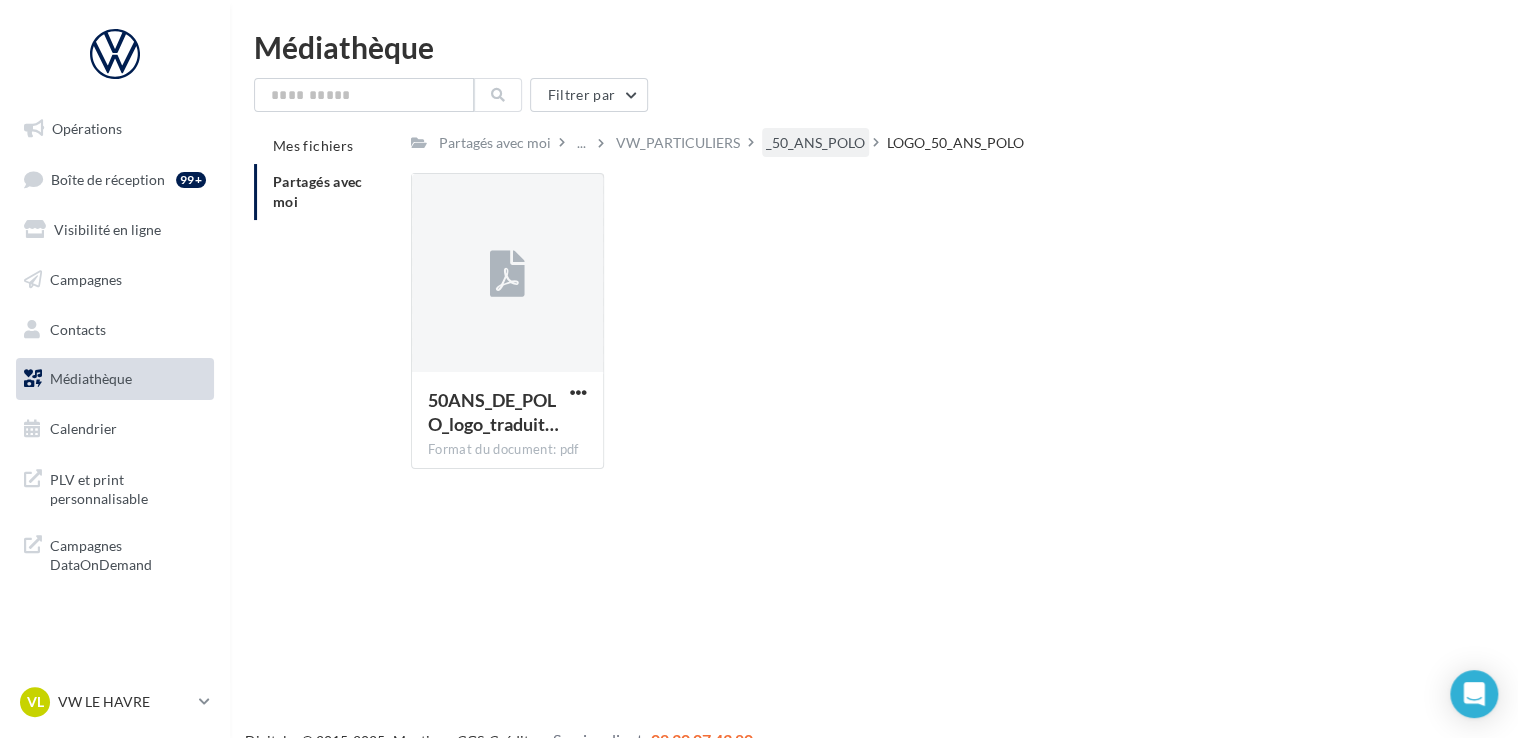 click on "_50_ANS_POLO" at bounding box center (815, 143) 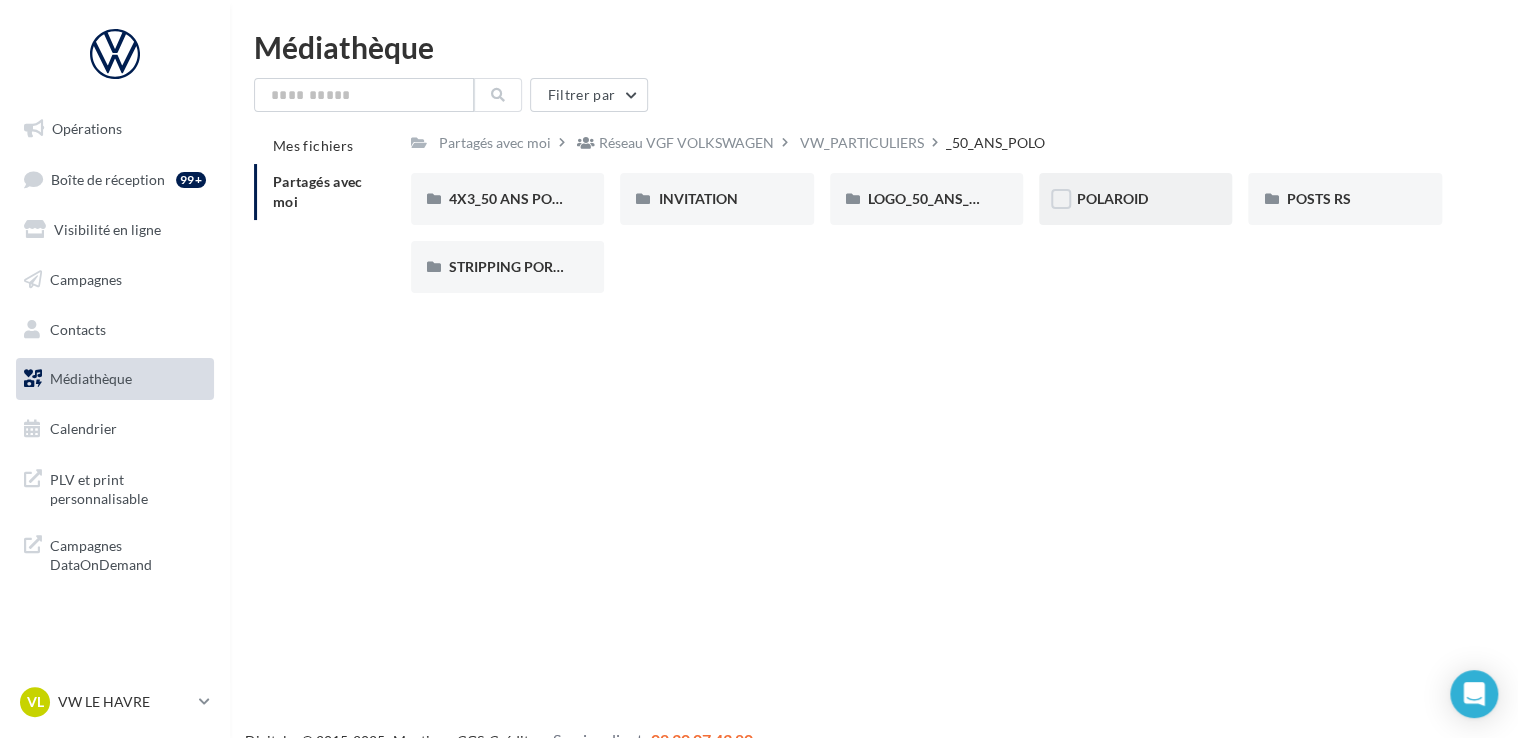 click on "POLAROID" at bounding box center [1135, 199] 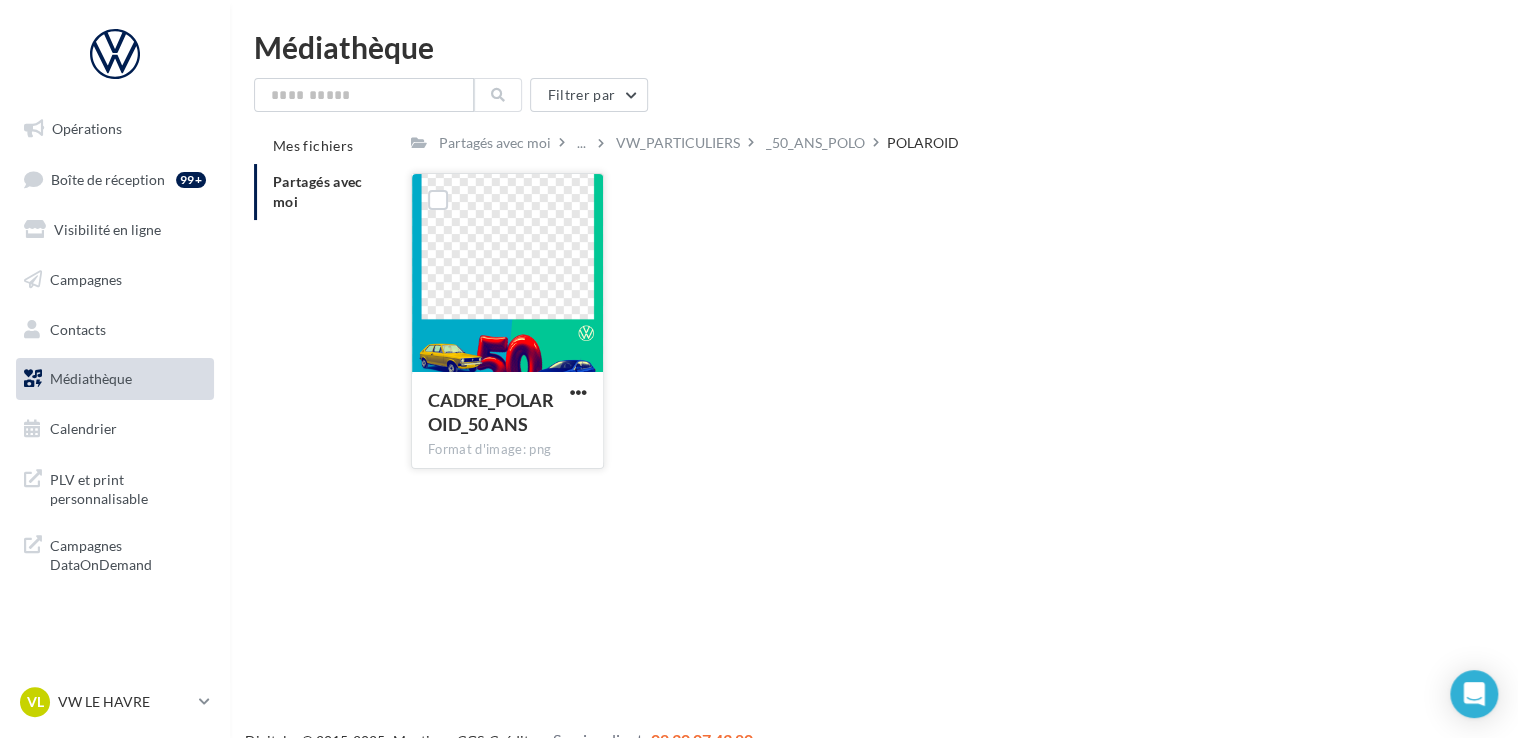 click at bounding box center (507, 274) 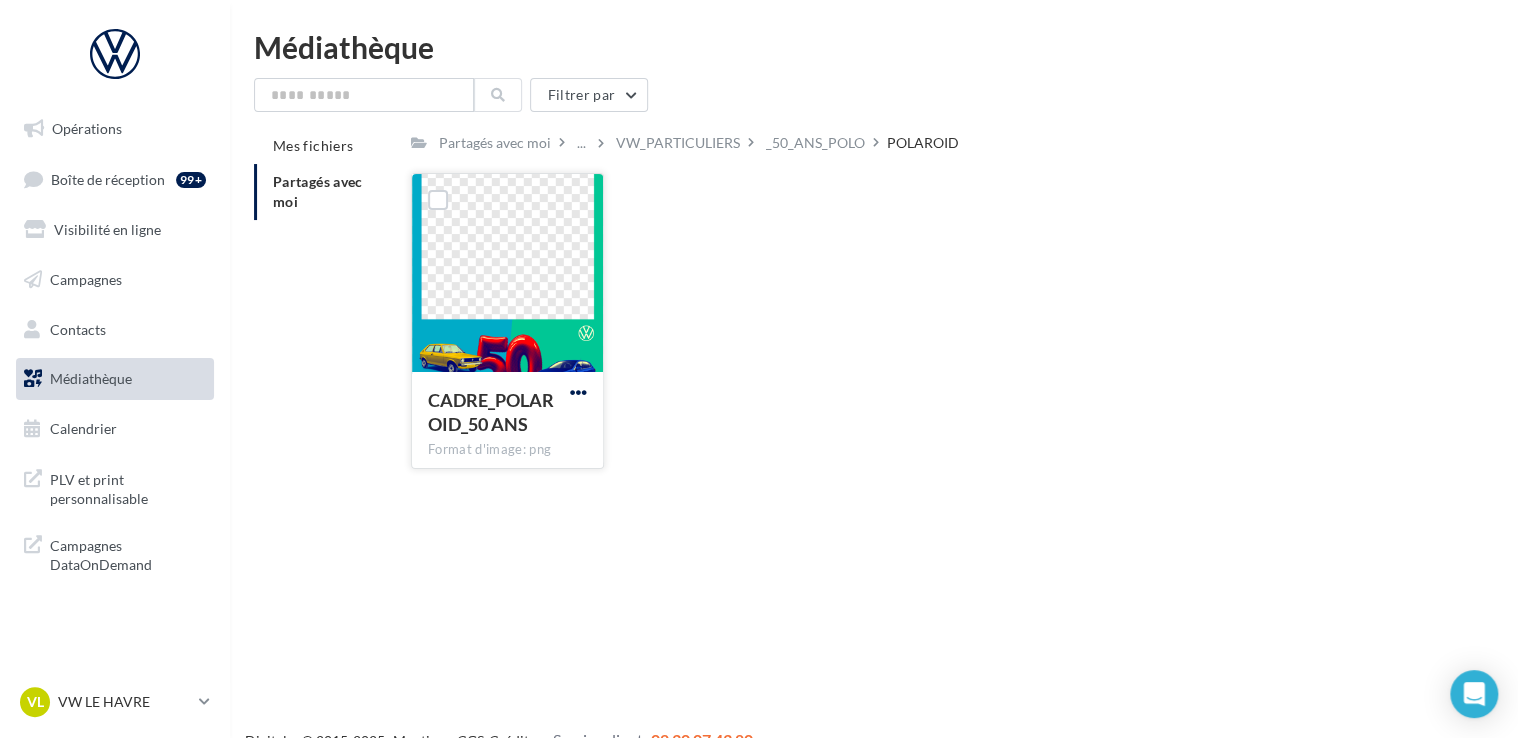 click at bounding box center [578, 392] 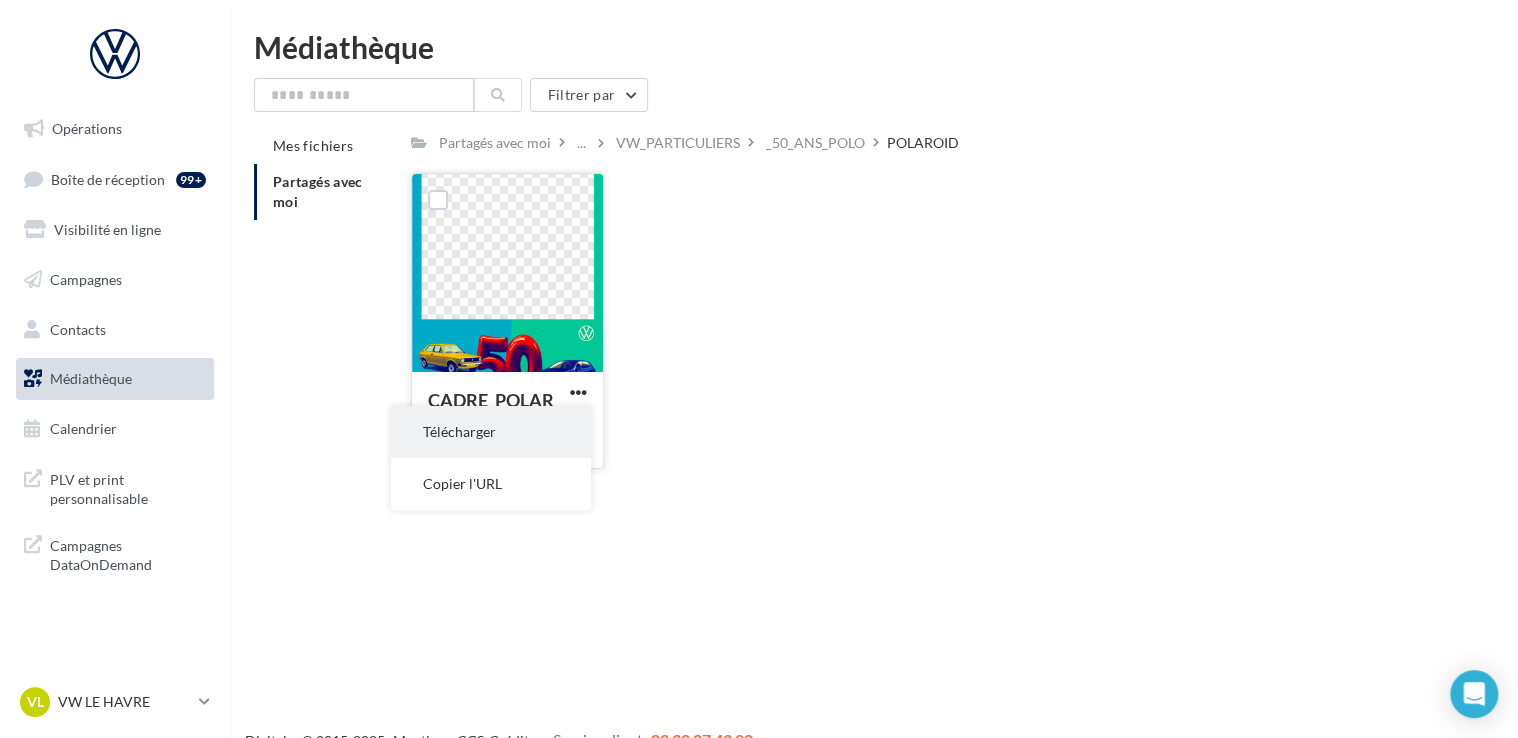 click on "Télécharger" at bounding box center [491, 432] 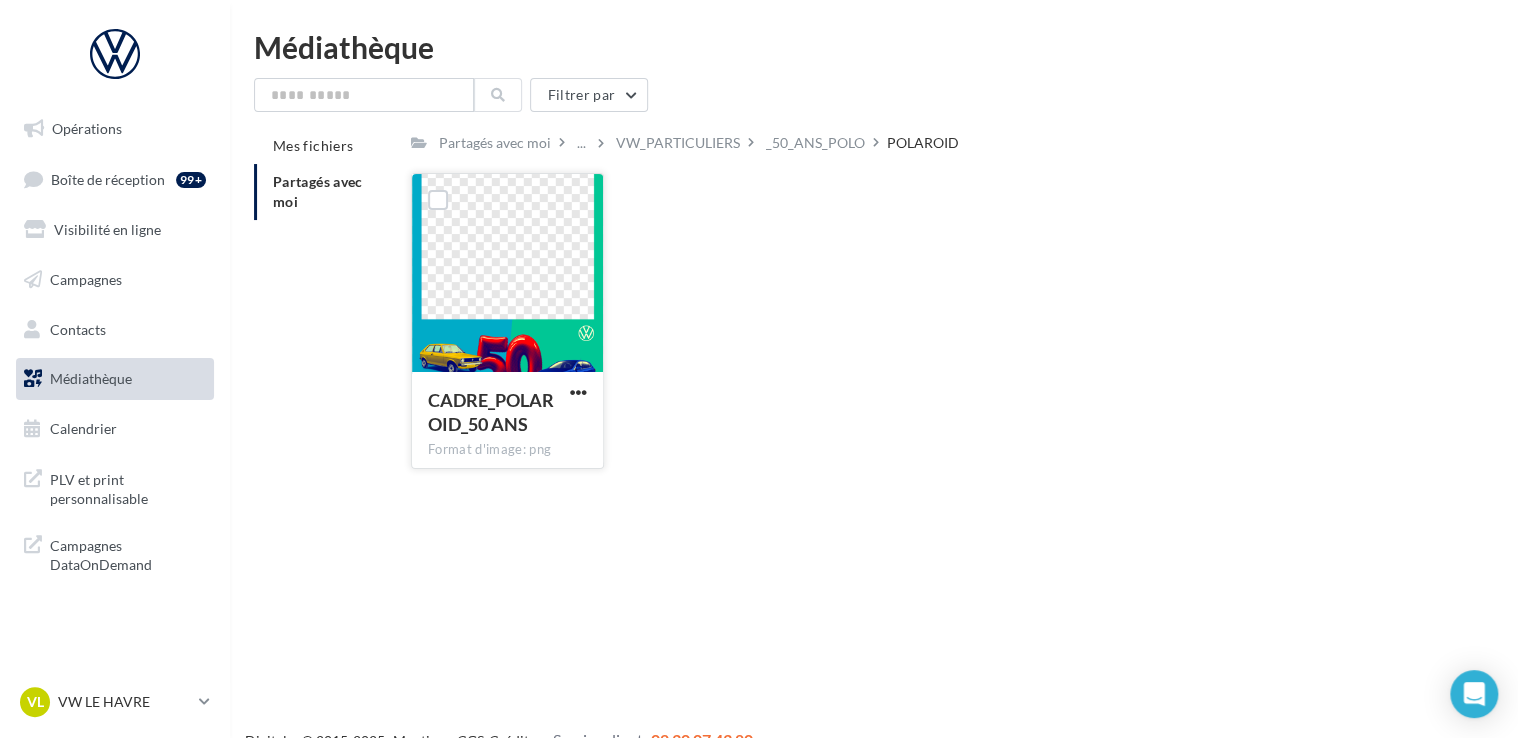 click on "CADRE_POLAROID_50 ANS  Format d'image: png                   CADRE_POLAROID_50 ANS" at bounding box center (934, 329) 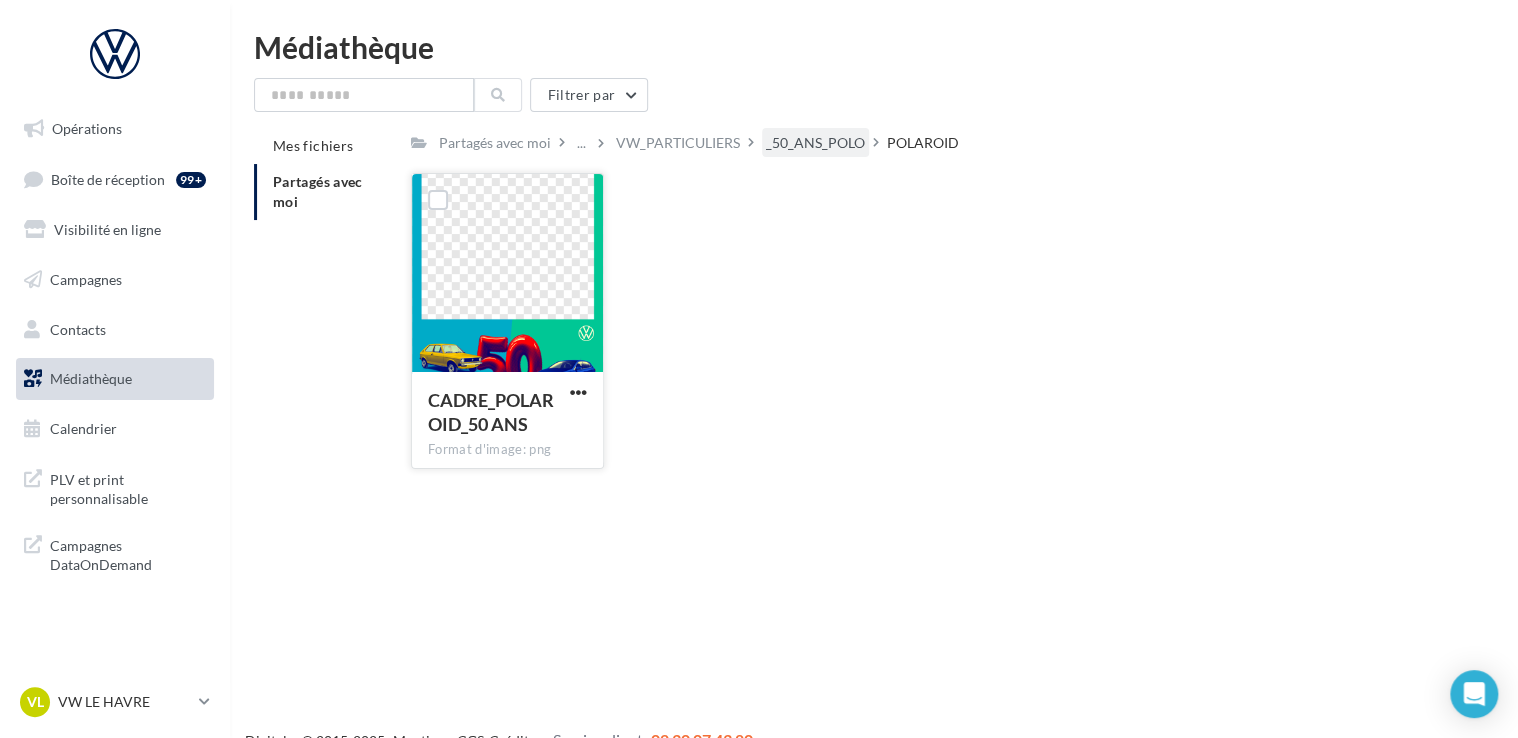 click on "_50_ANS_POLO" at bounding box center [815, 143] 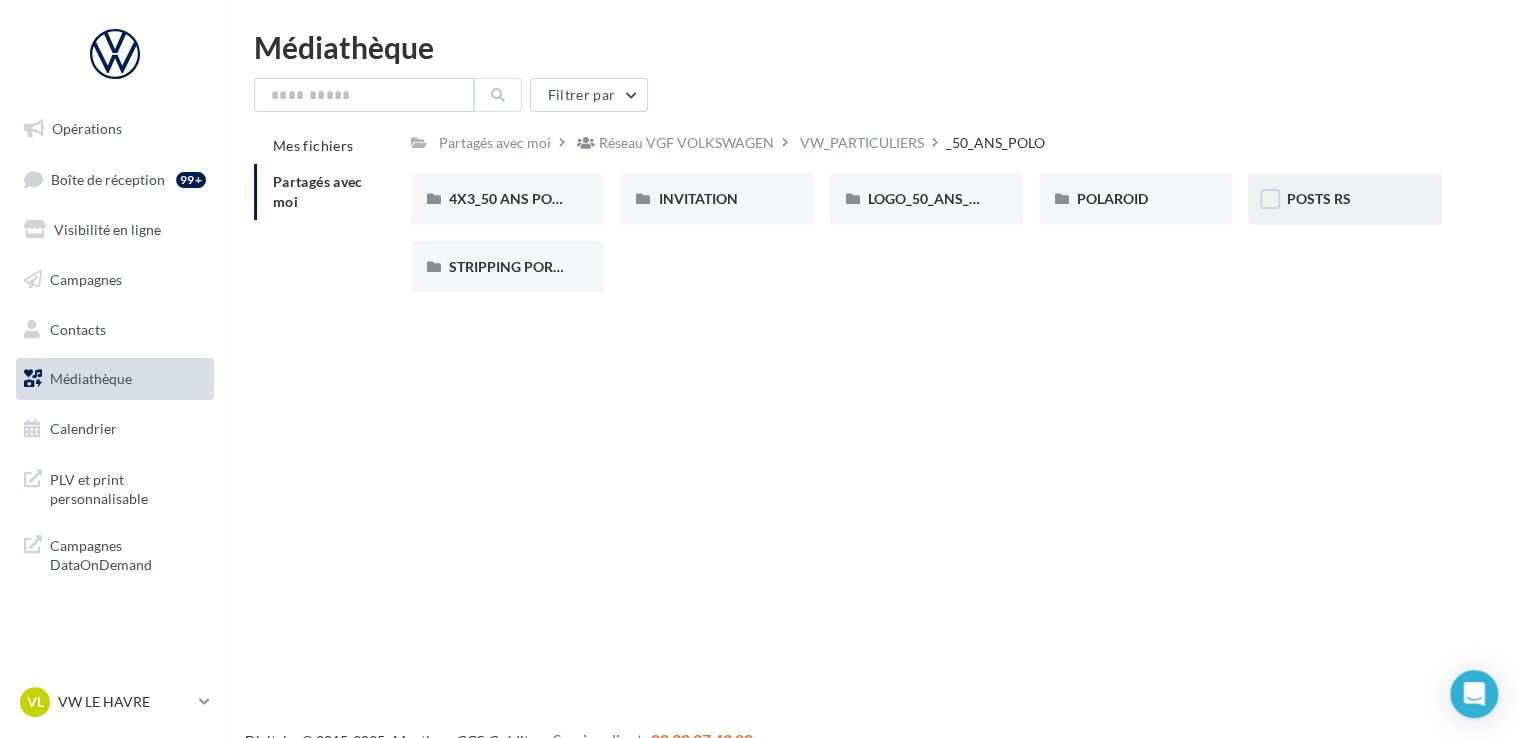 click on "POSTS RS" at bounding box center (1344, 199) 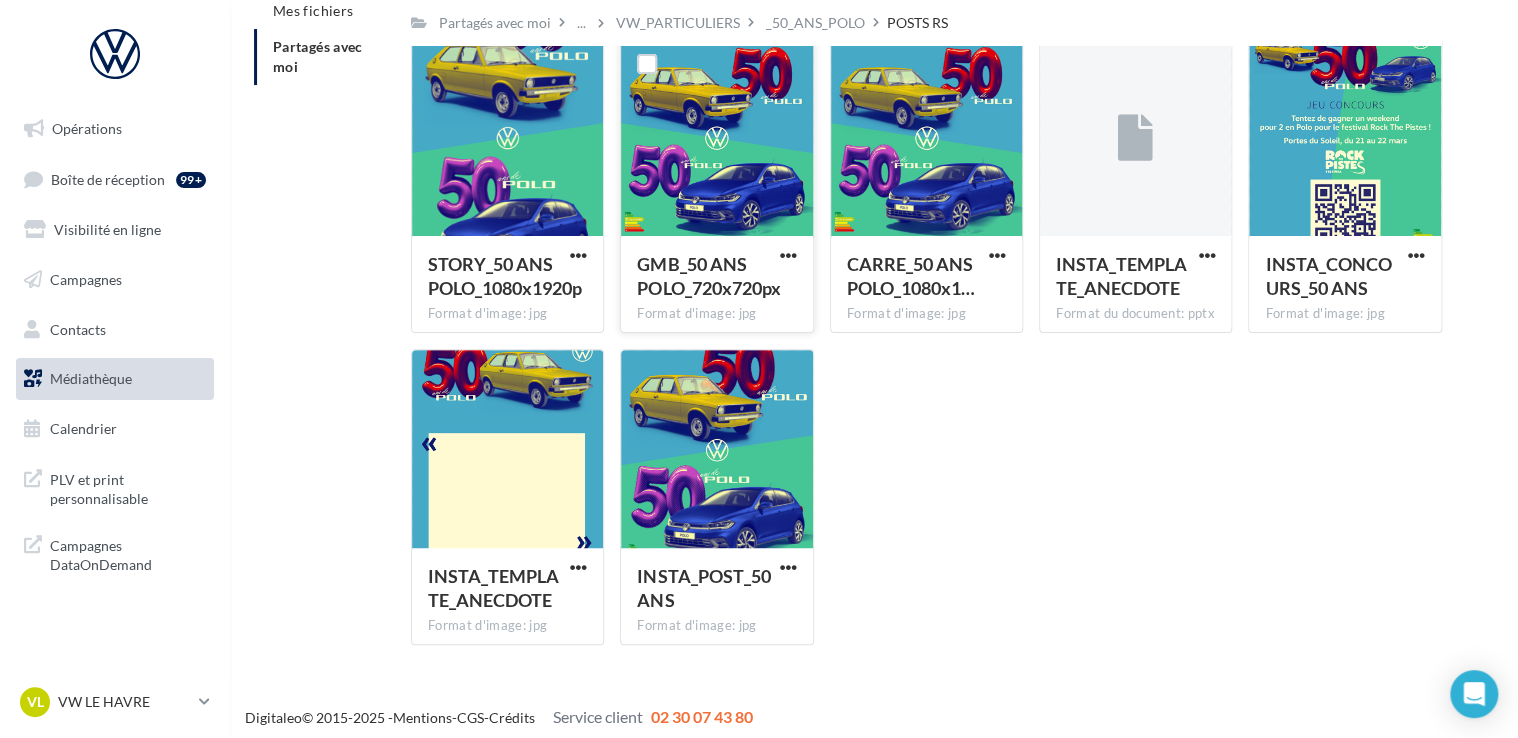 scroll, scrollTop: 144, scrollLeft: 0, axis: vertical 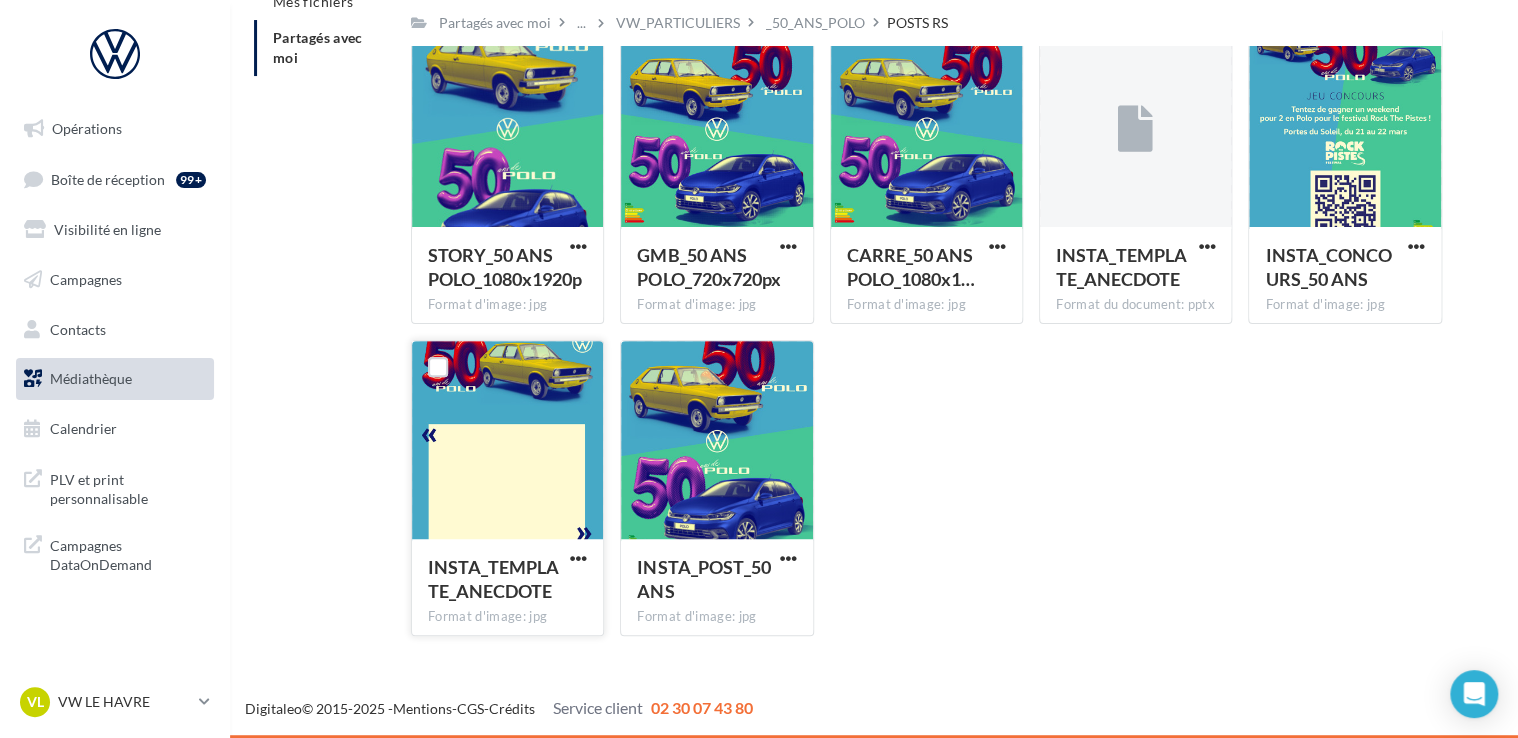 click at bounding box center [507, 441] 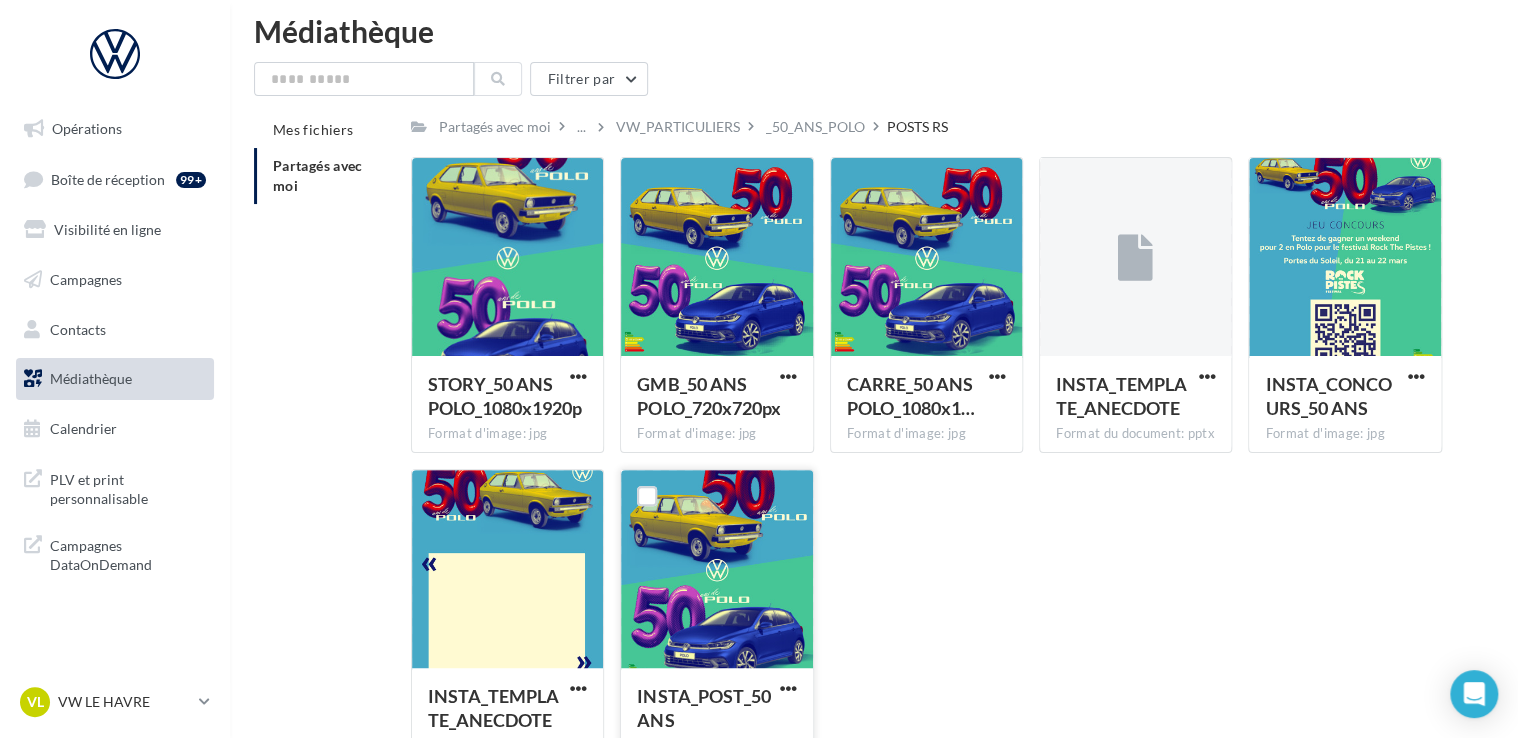 scroll, scrollTop: 0, scrollLeft: 0, axis: both 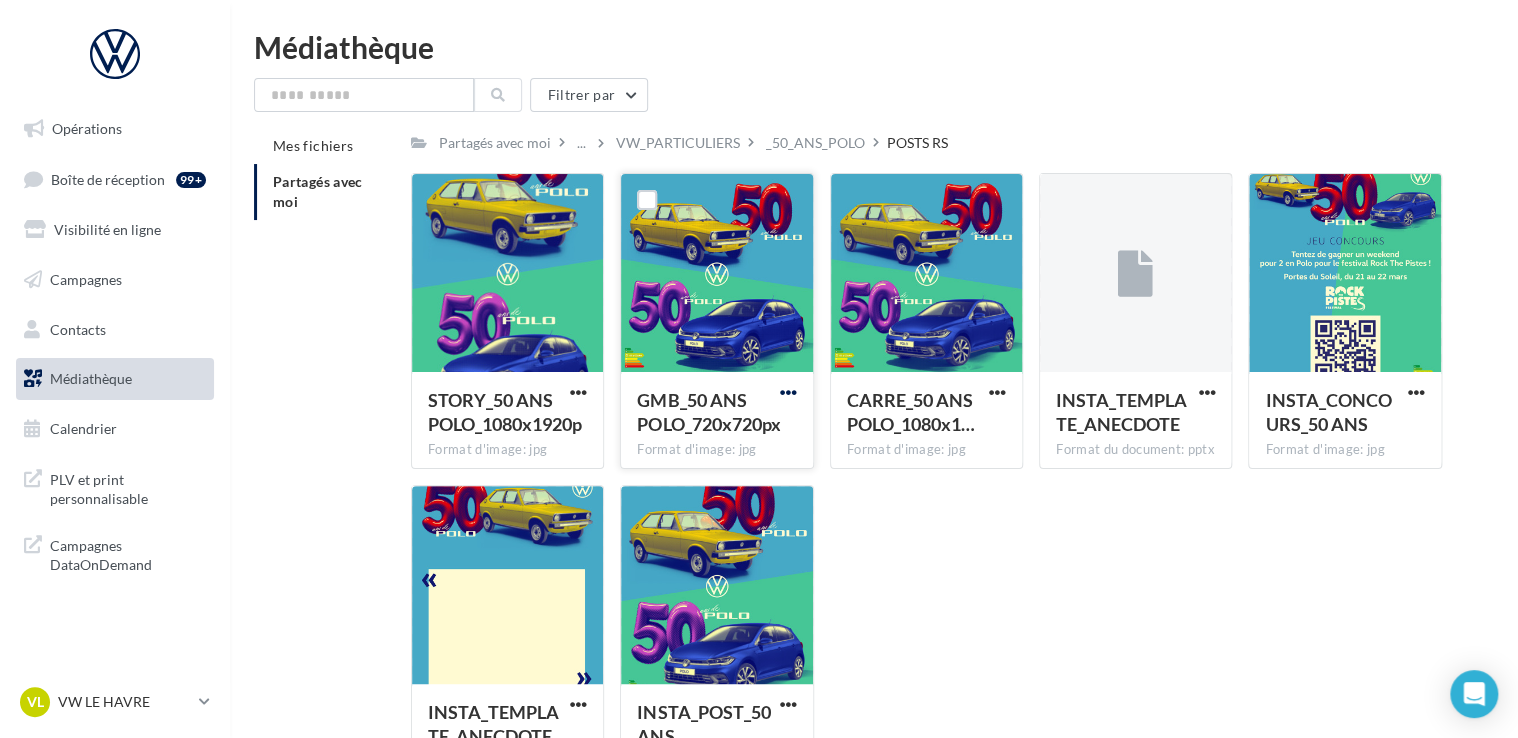 click at bounding box center (788, 392) 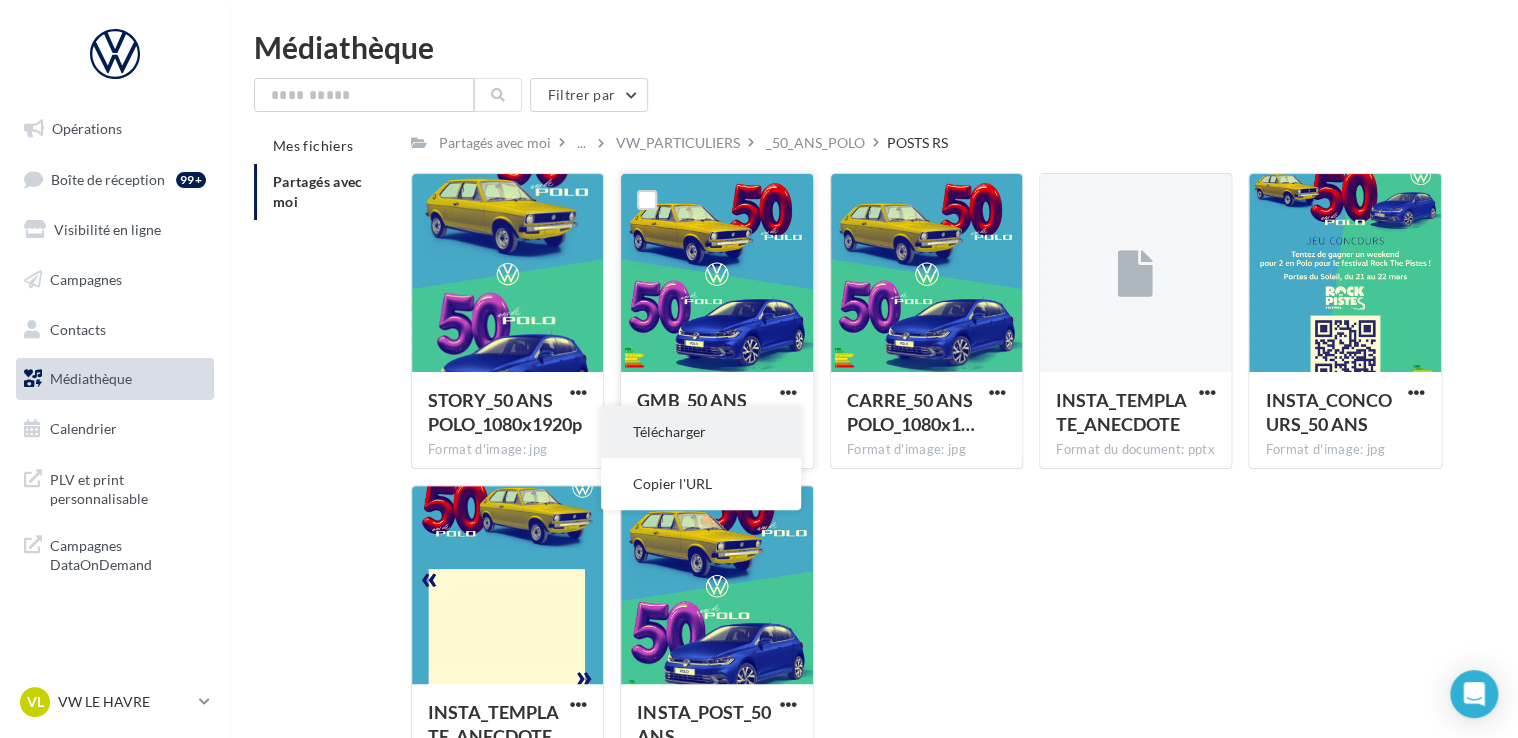 click on "Télécharger" at bounding box center [701, 432] 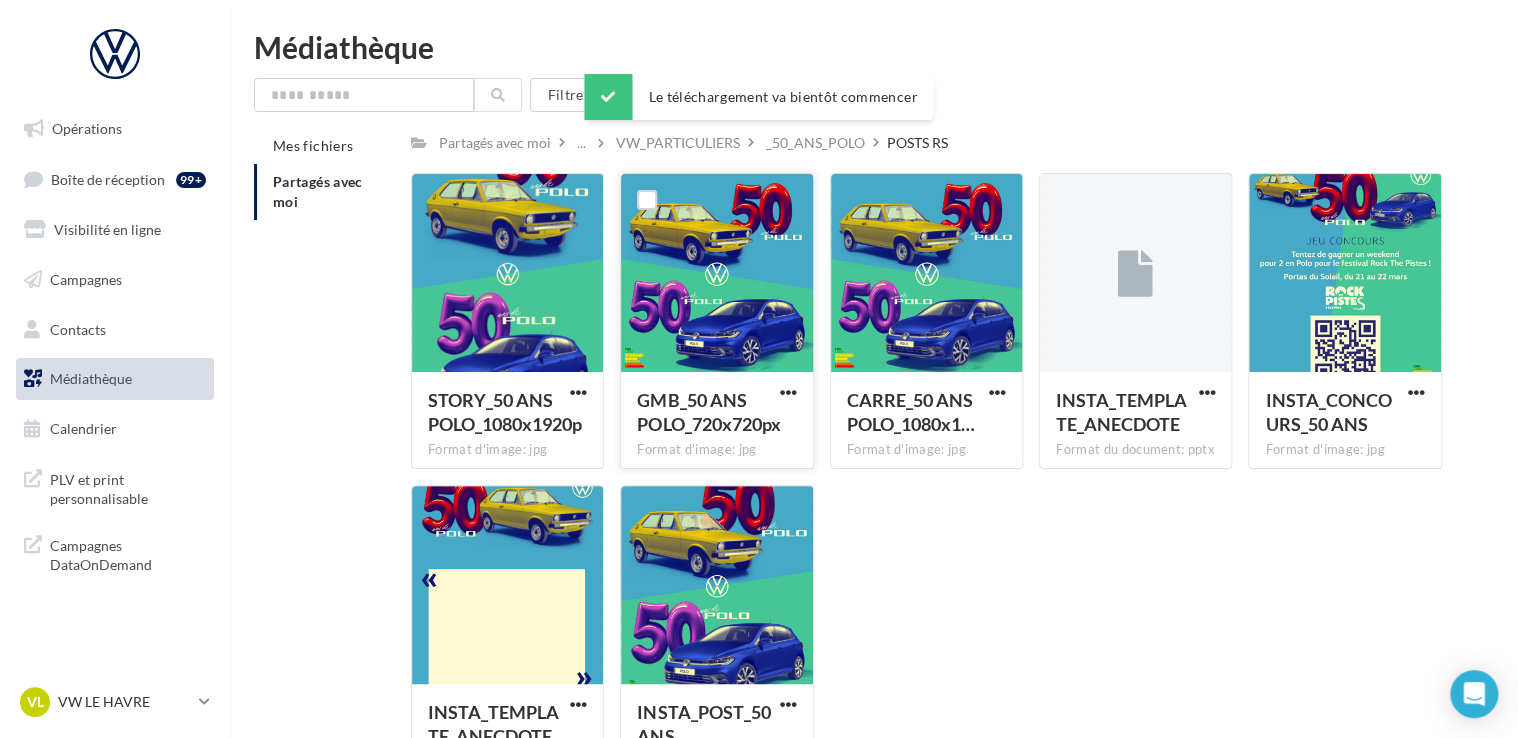 click on "STORY_50 ANS POLO_1080x1920p  Format d'image: jpg                   STORY_50 ANS POLO_1080x1920p
GMB_50 ANS POLO_720x720px  Format d'image: jpg                   GMB_50 ANS POLO_720x720px
CARRE_50 ANS POLO_1080x1080  Format d'image: jpg                   CARRE_50 ANS POLO_1080x1080
INSTA_TEMPLATE_ANECDOTE  Format du document: pptx                   INSTA_TEMPLATE_ANECDOTE
INSTA_CONCOURS_50 ANS  Format d'image: jpg                   INSTA_CONCOURS_50 ANS
INSTA_TEMPLATE_ANECDOTE  Format d'image: jpg                   INSTA_TEMPLATE_ANECDOTE" at bounding box center (934, 485) 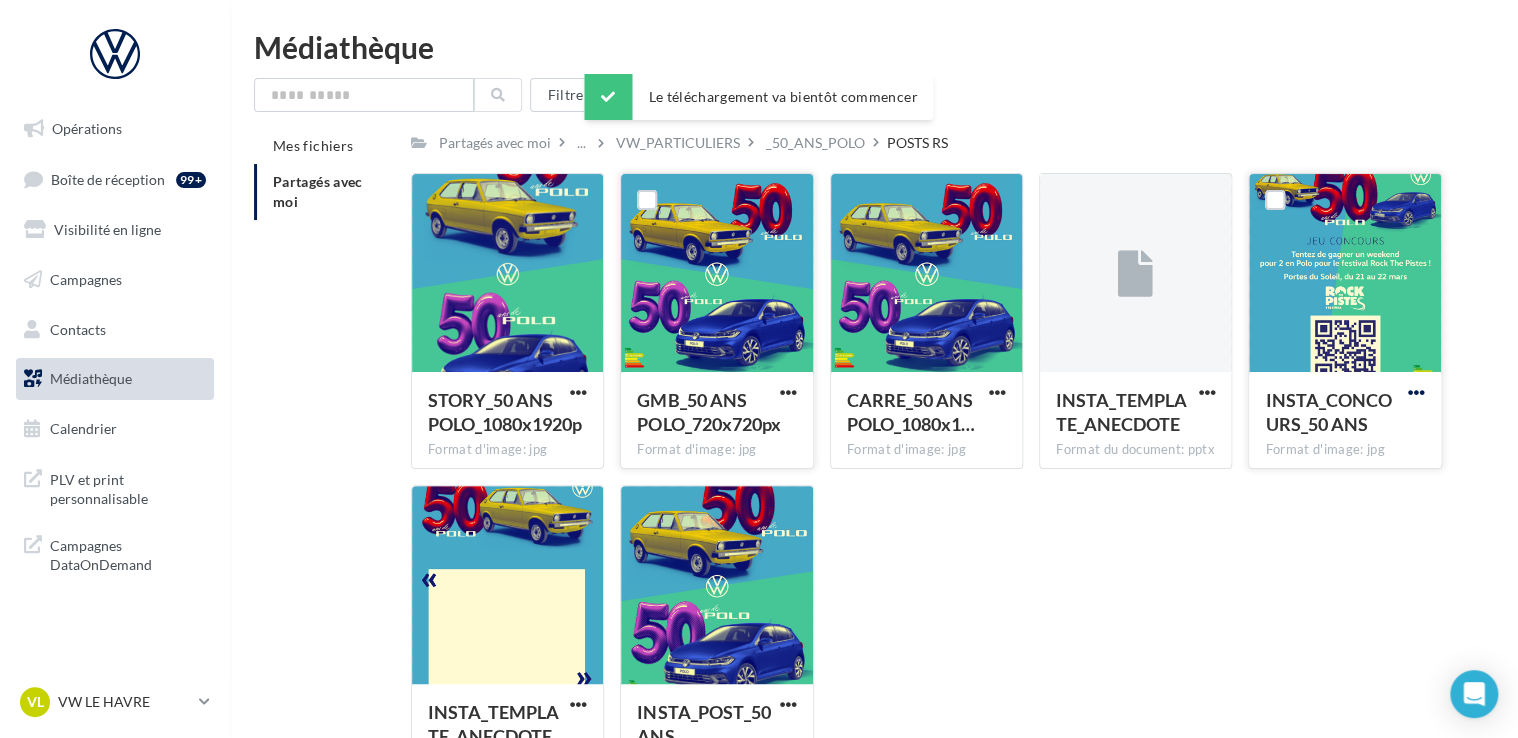 click at bounding box center [1416, 392] 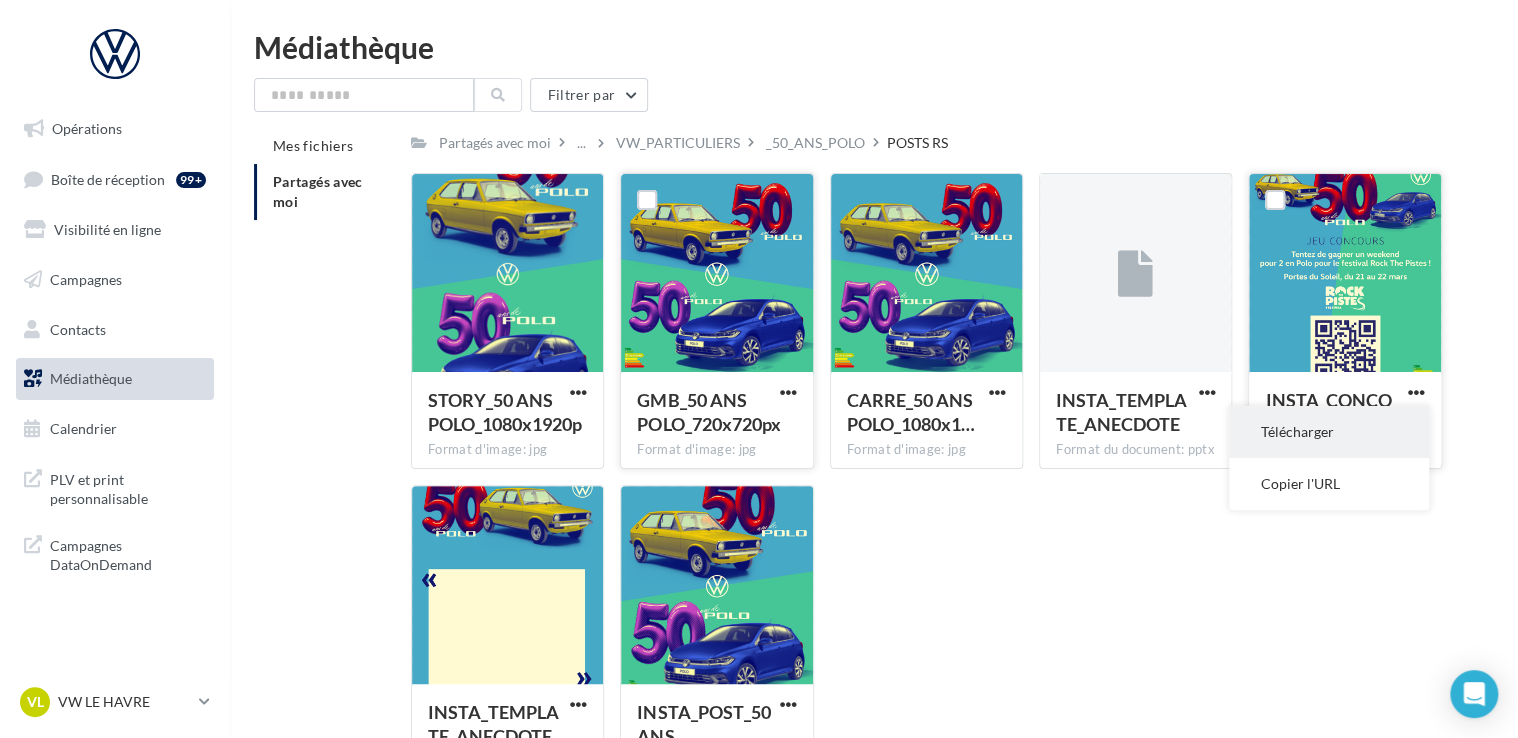 click on "Télécharger" at bounding box center (1329, 432) 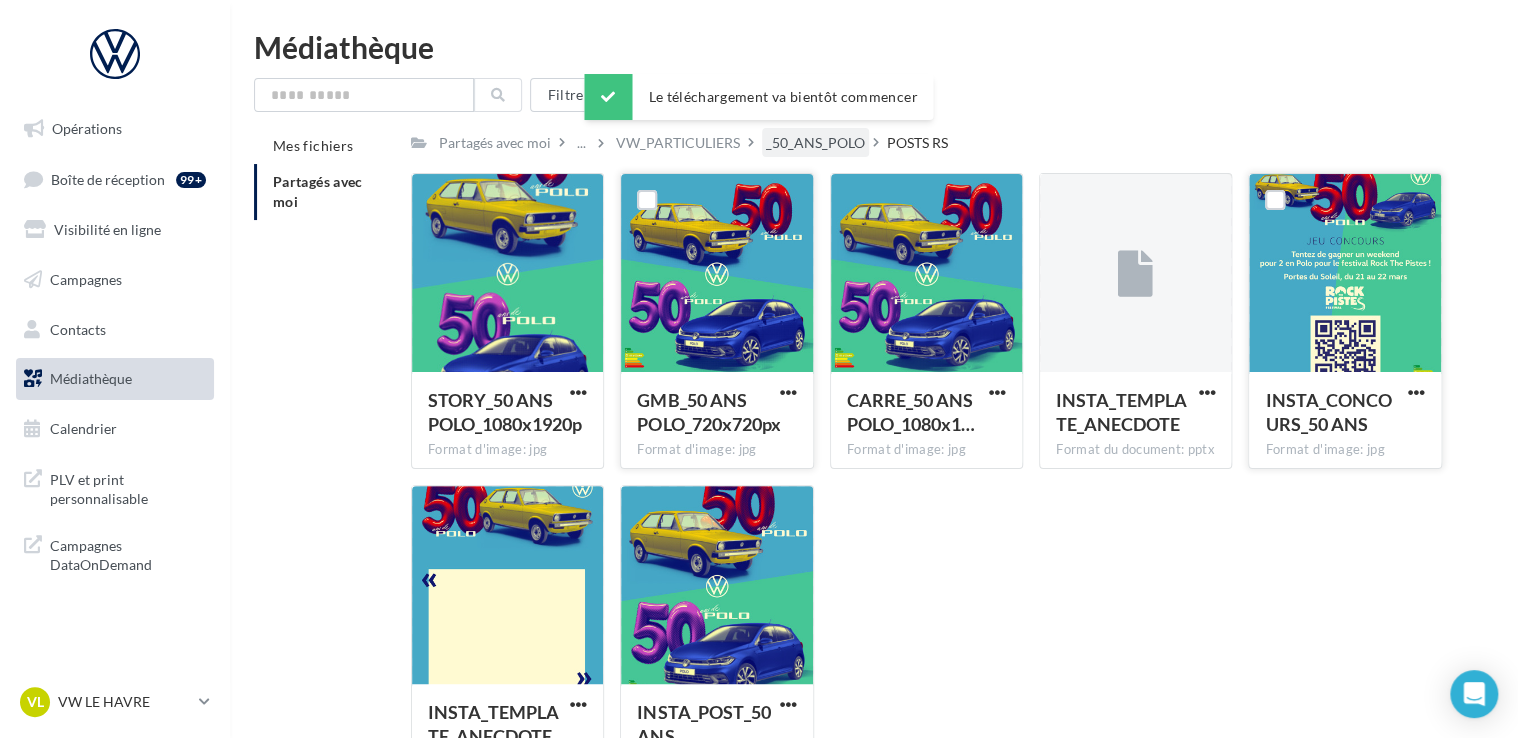 click on "_50_ANS_POLO" at bounding box center (815, 142) 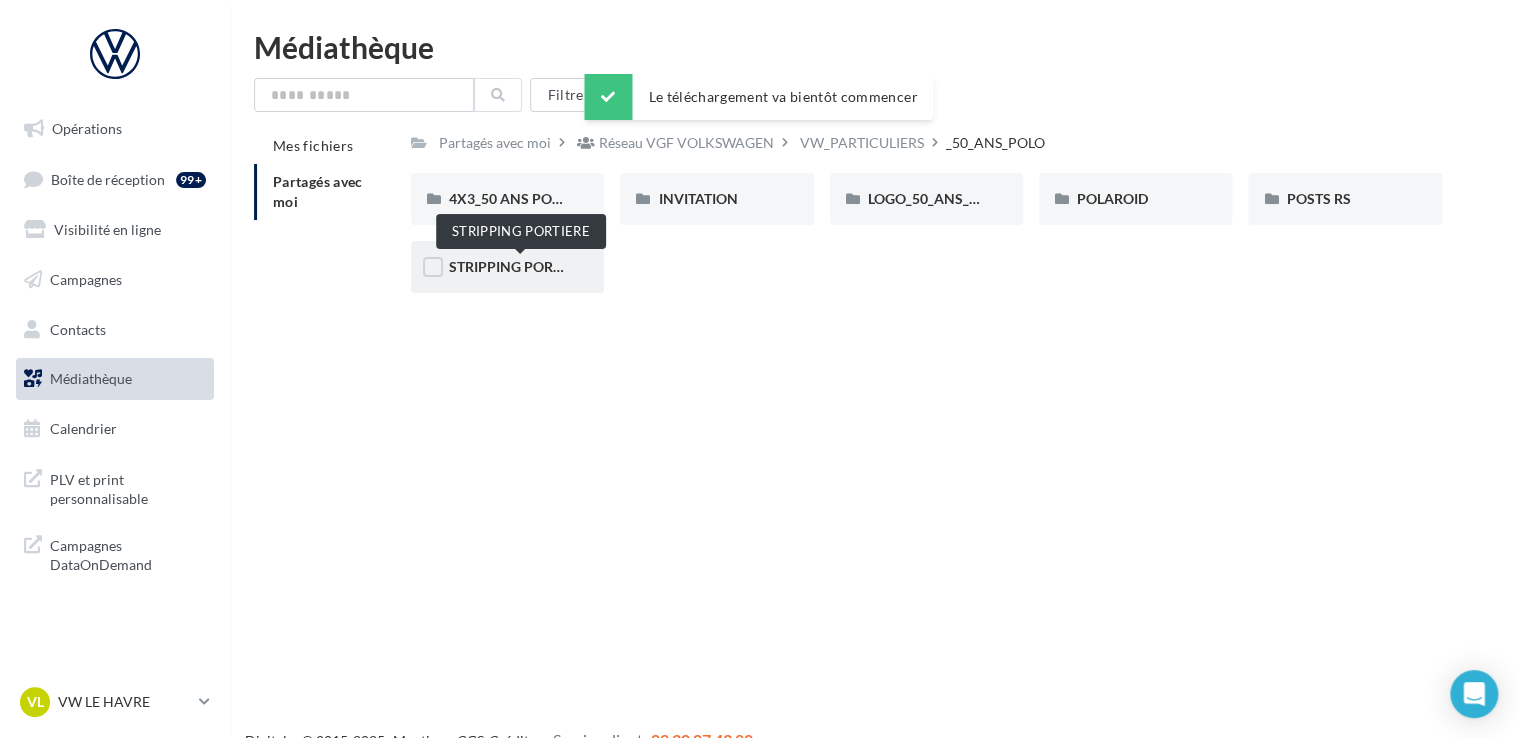click on "STRIPPING PORTIERE" at bounding box center (519, 266) 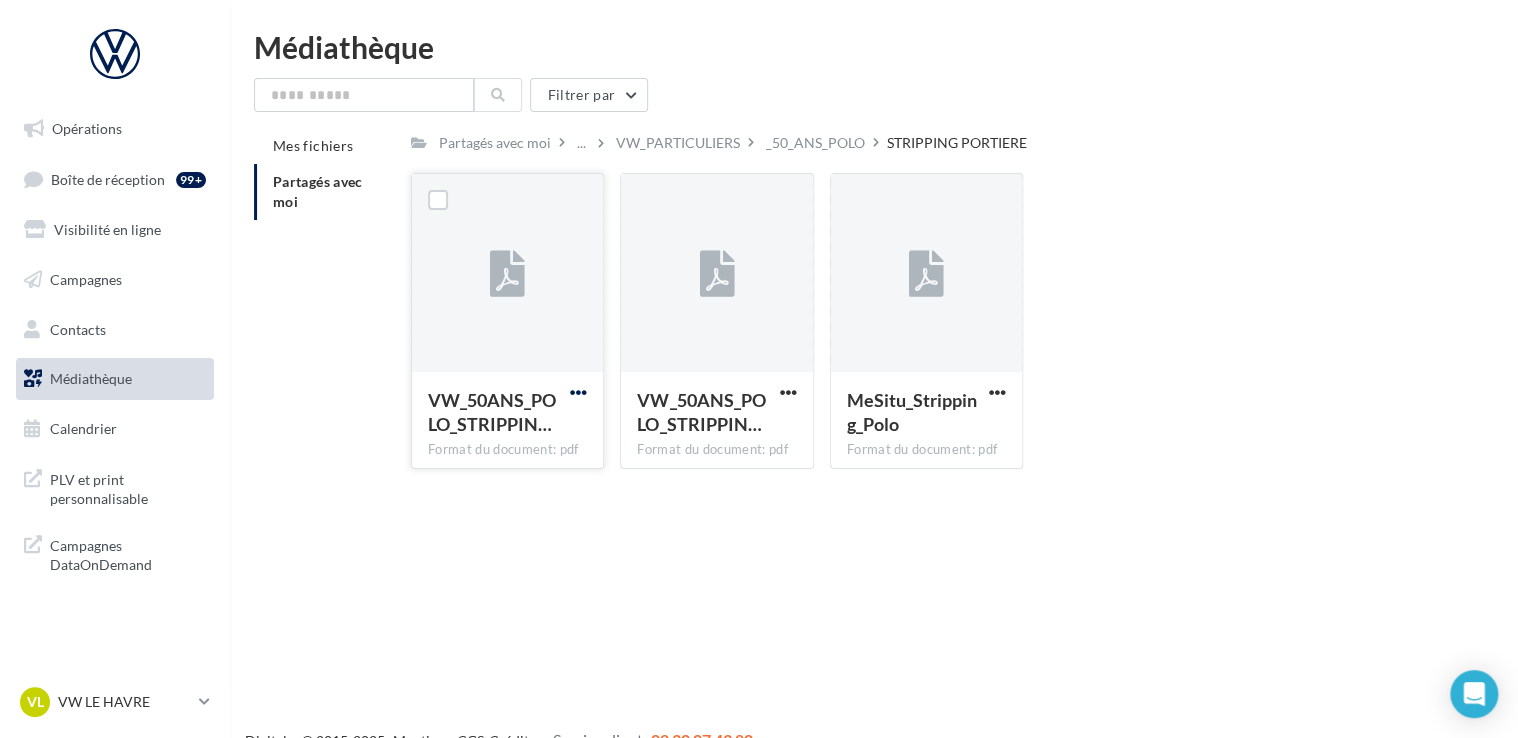 click at bounding box center (578, 392) 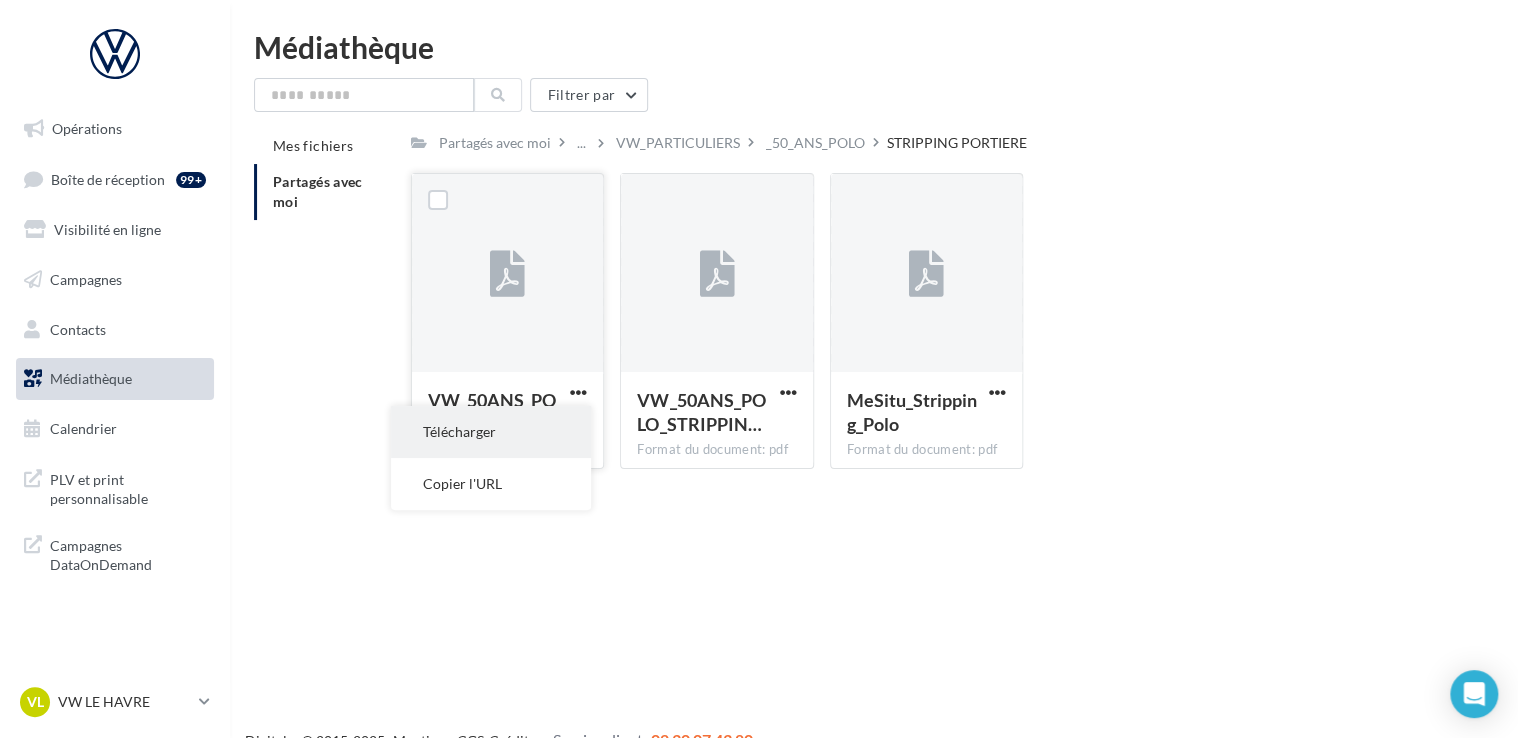 click on "Télécharger" at bounding box center (491, 432) 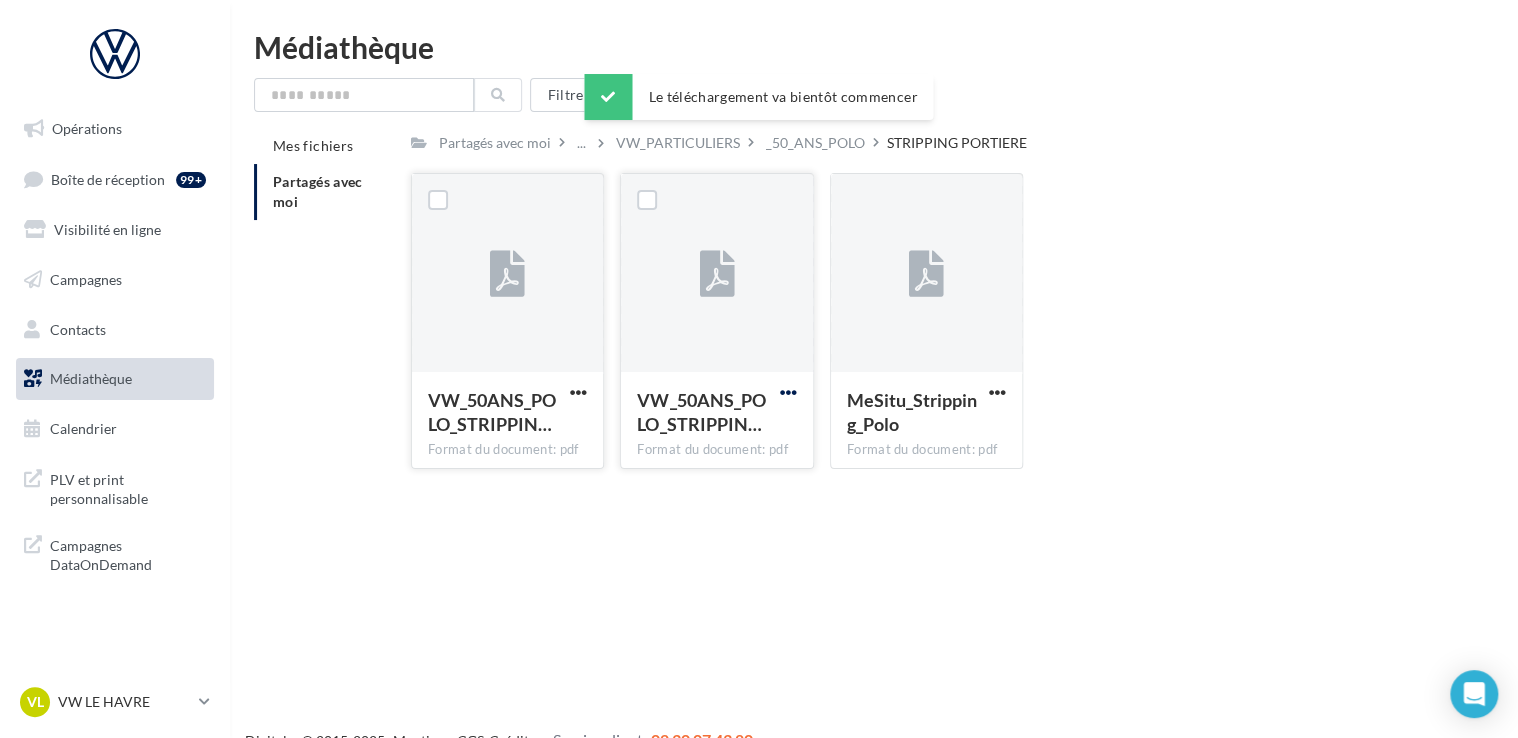 click at bounding box center (788, 392) 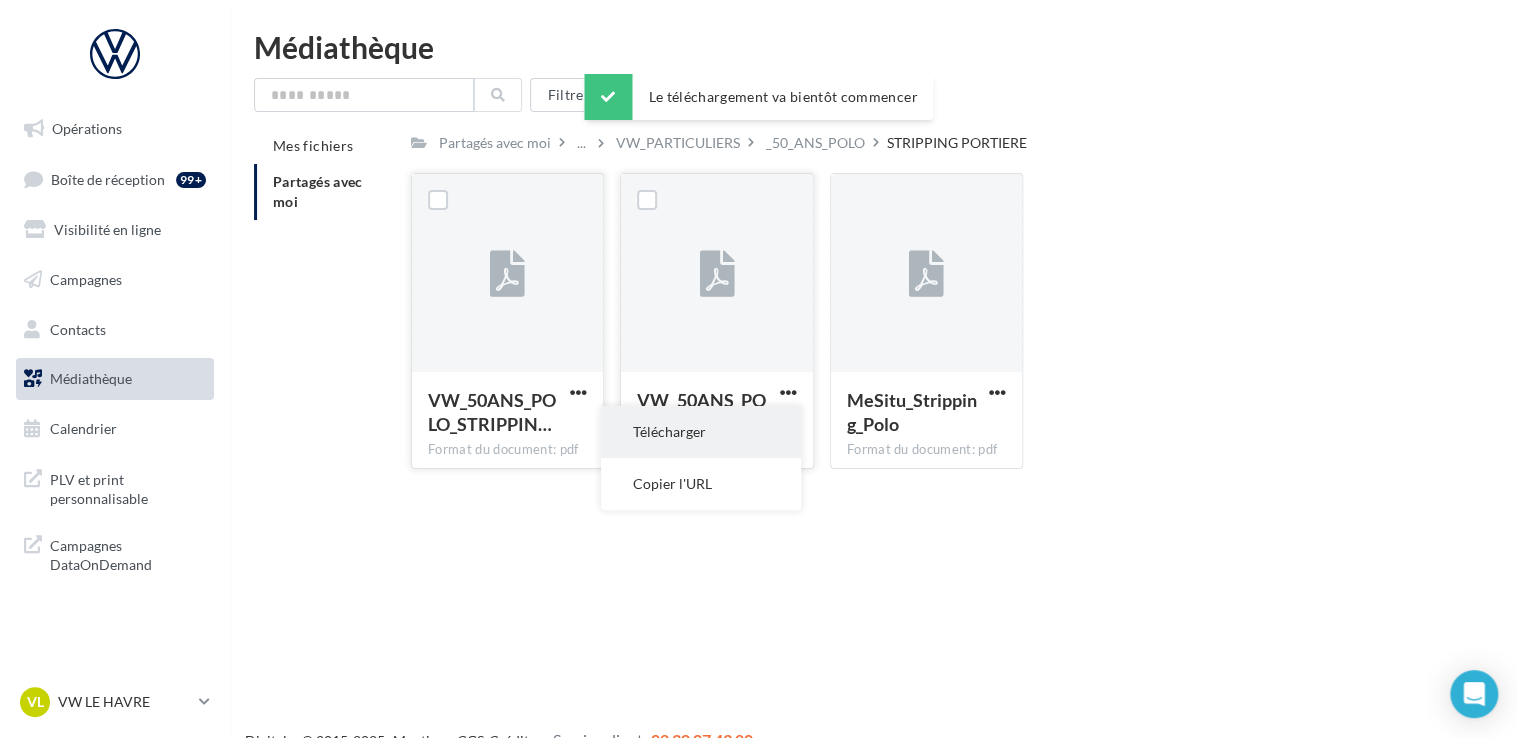 click on "Télécharger" at bounding box center (701, 432) 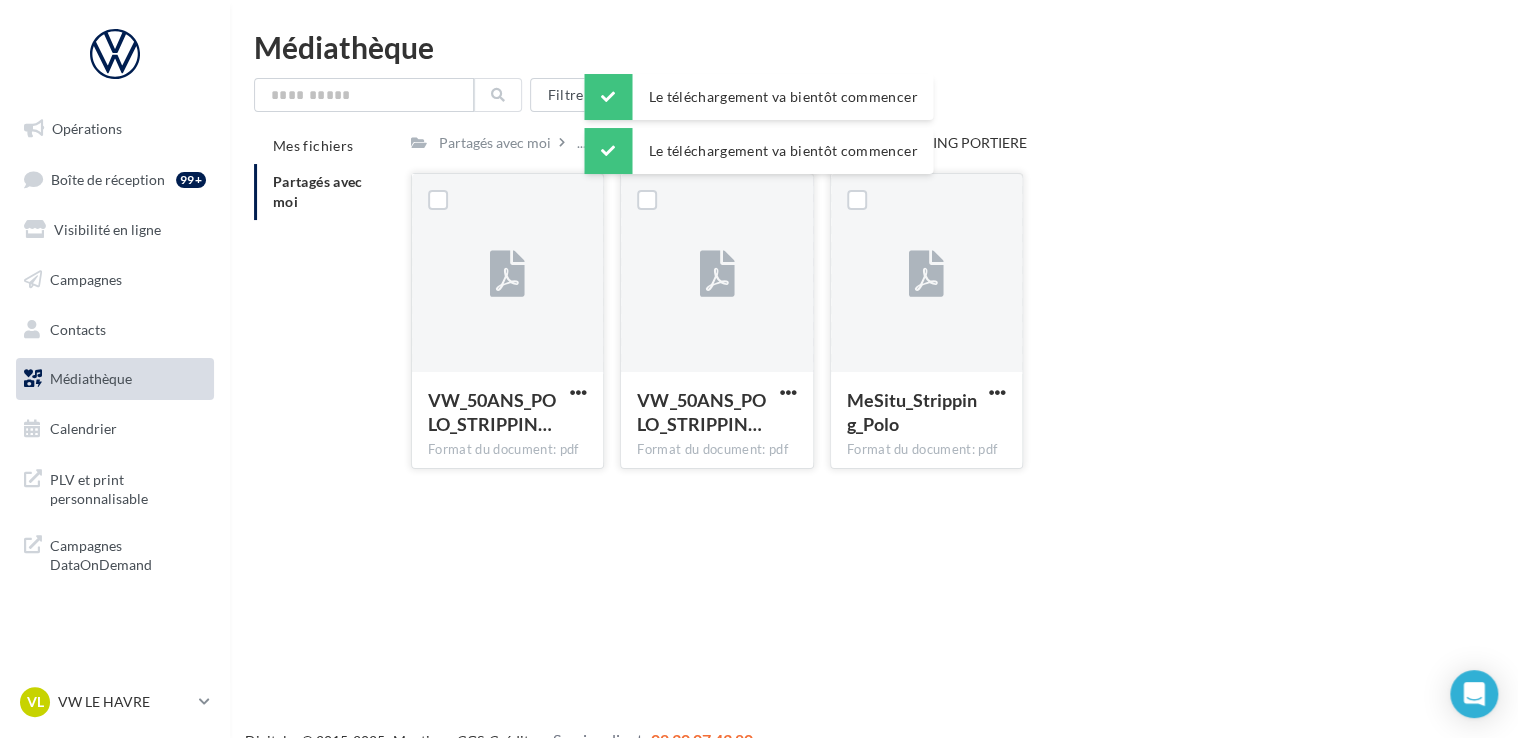 click on "MeSitu_Stripping_Polo" at bounding box center (914, 412) 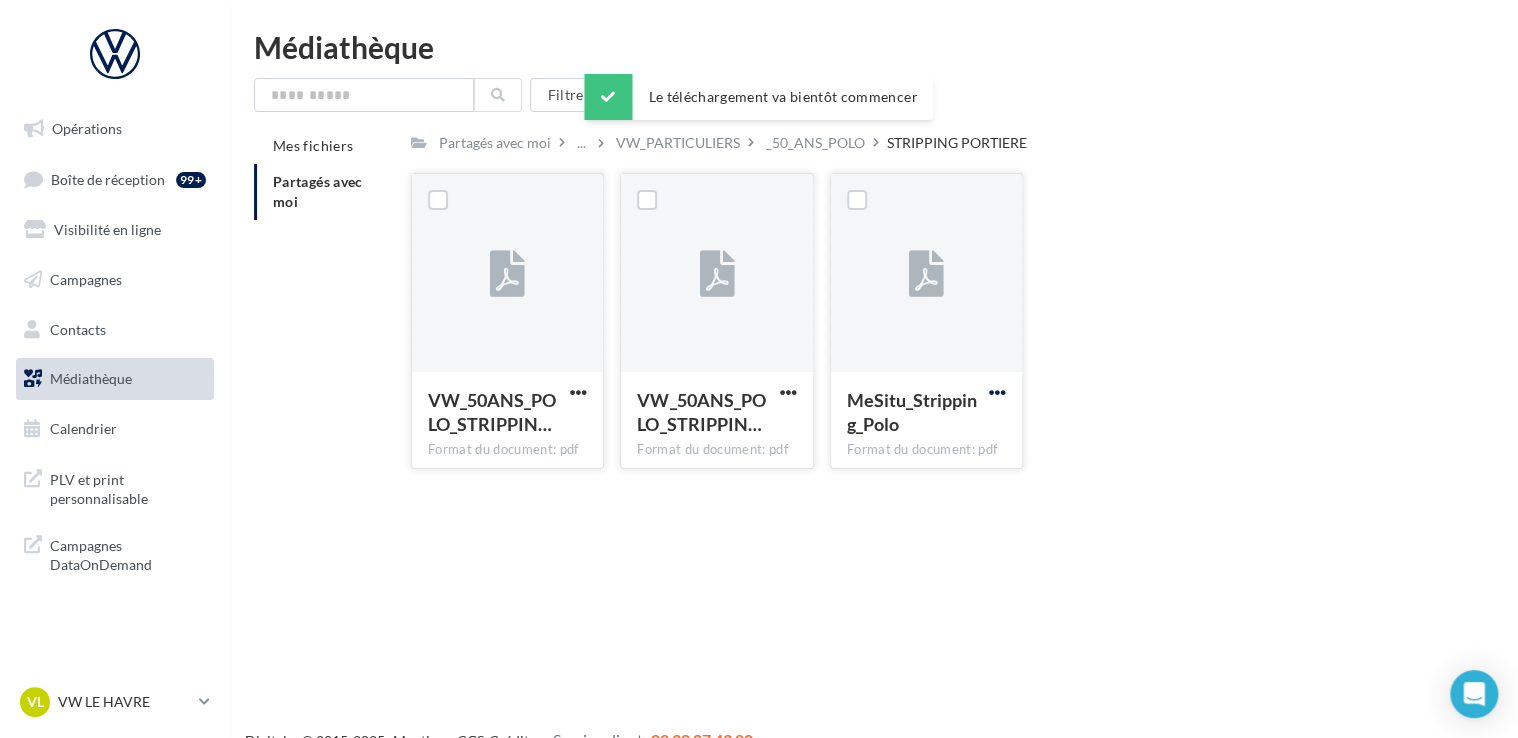 click at bounding box center (997, 392) 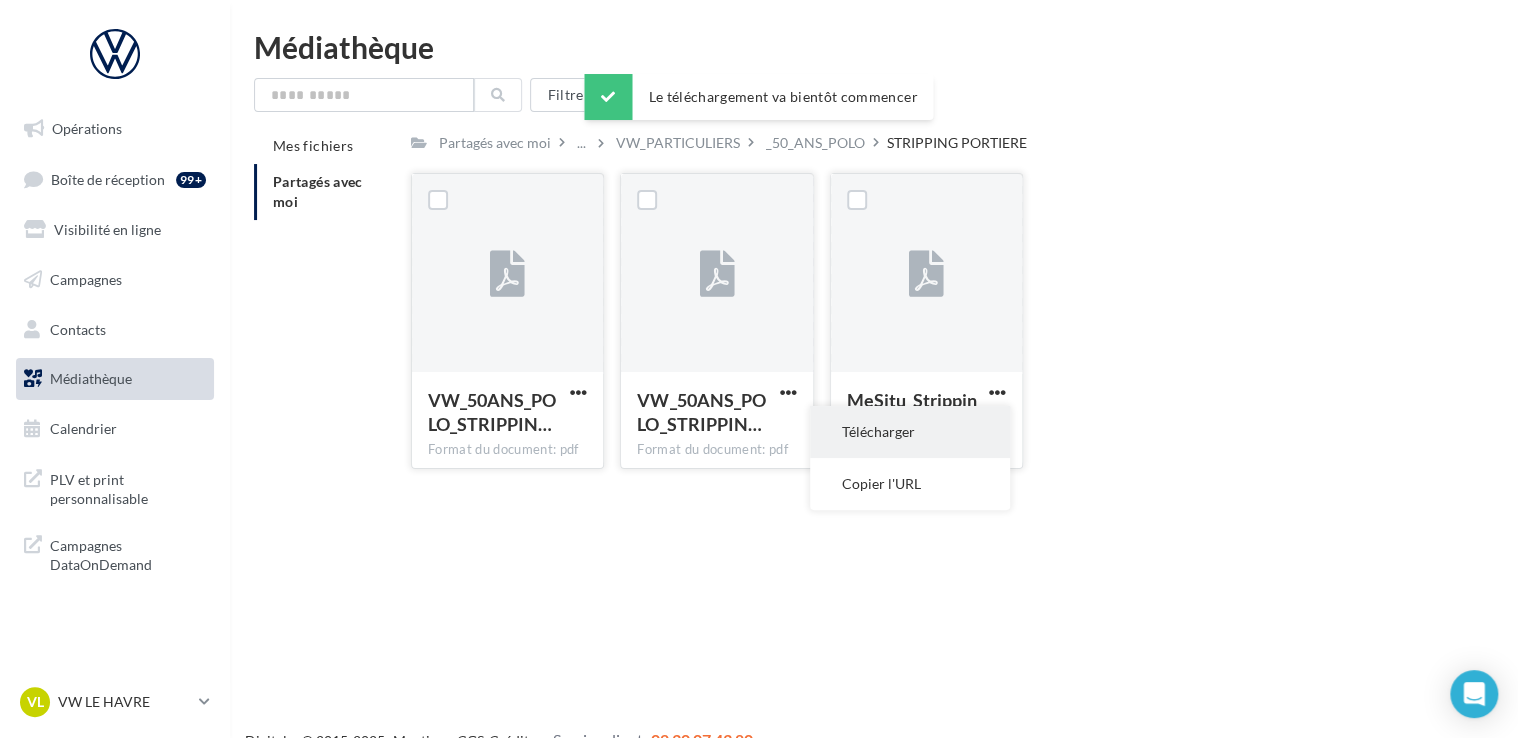 click on "Télécharger" at bounding box center (910, 432) 